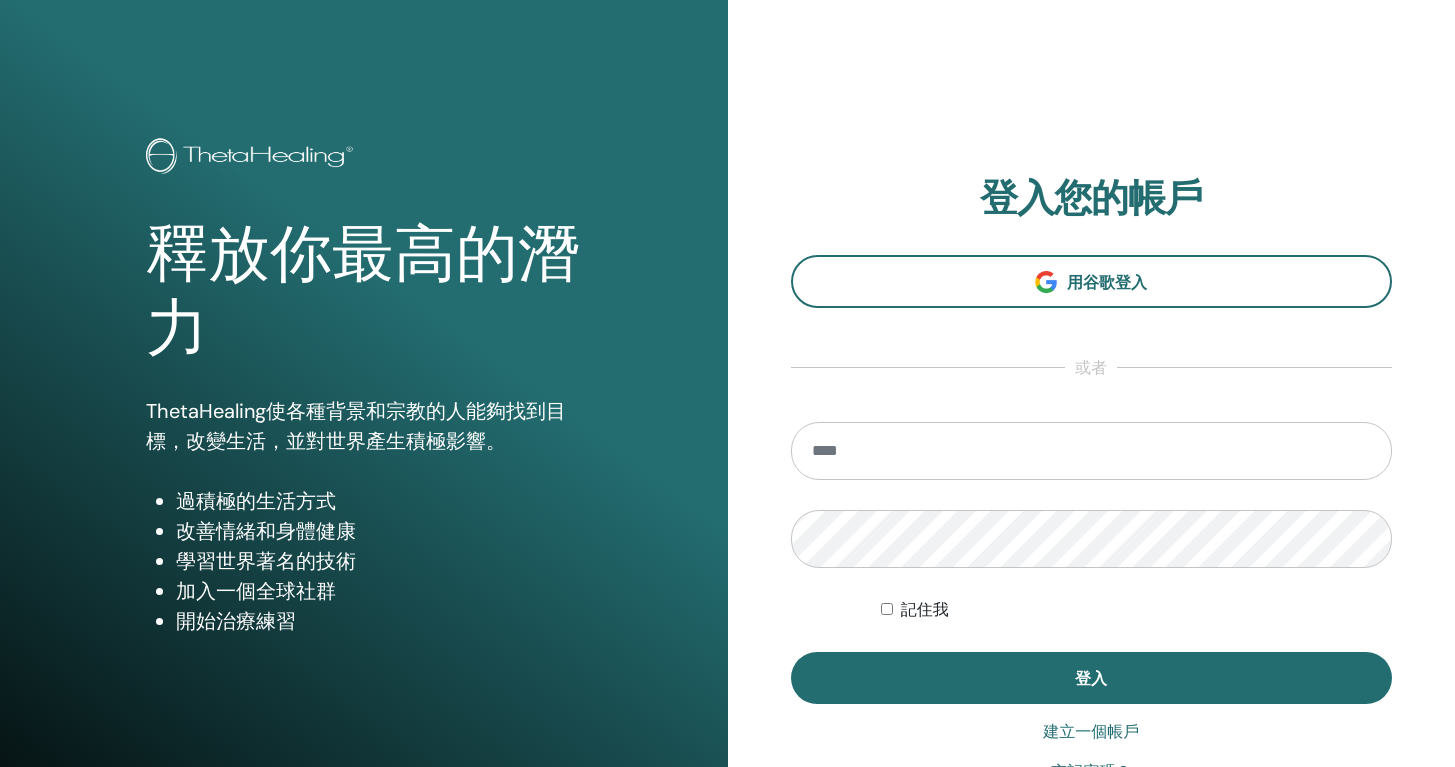 scroll, scrollTop: 0, scrollLeft: 0, axis: both 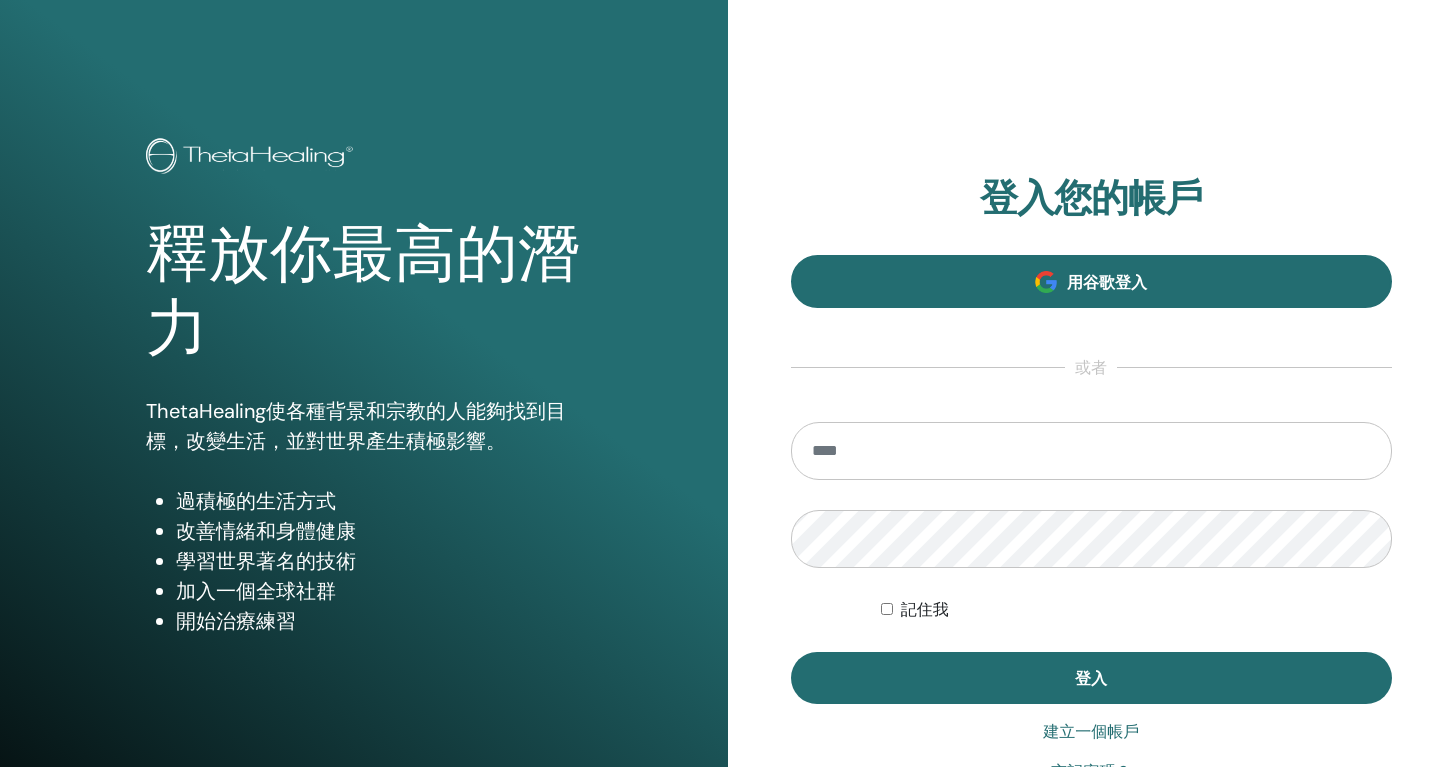 click on "用谷歌登入" at bounding box center (1092, 281) 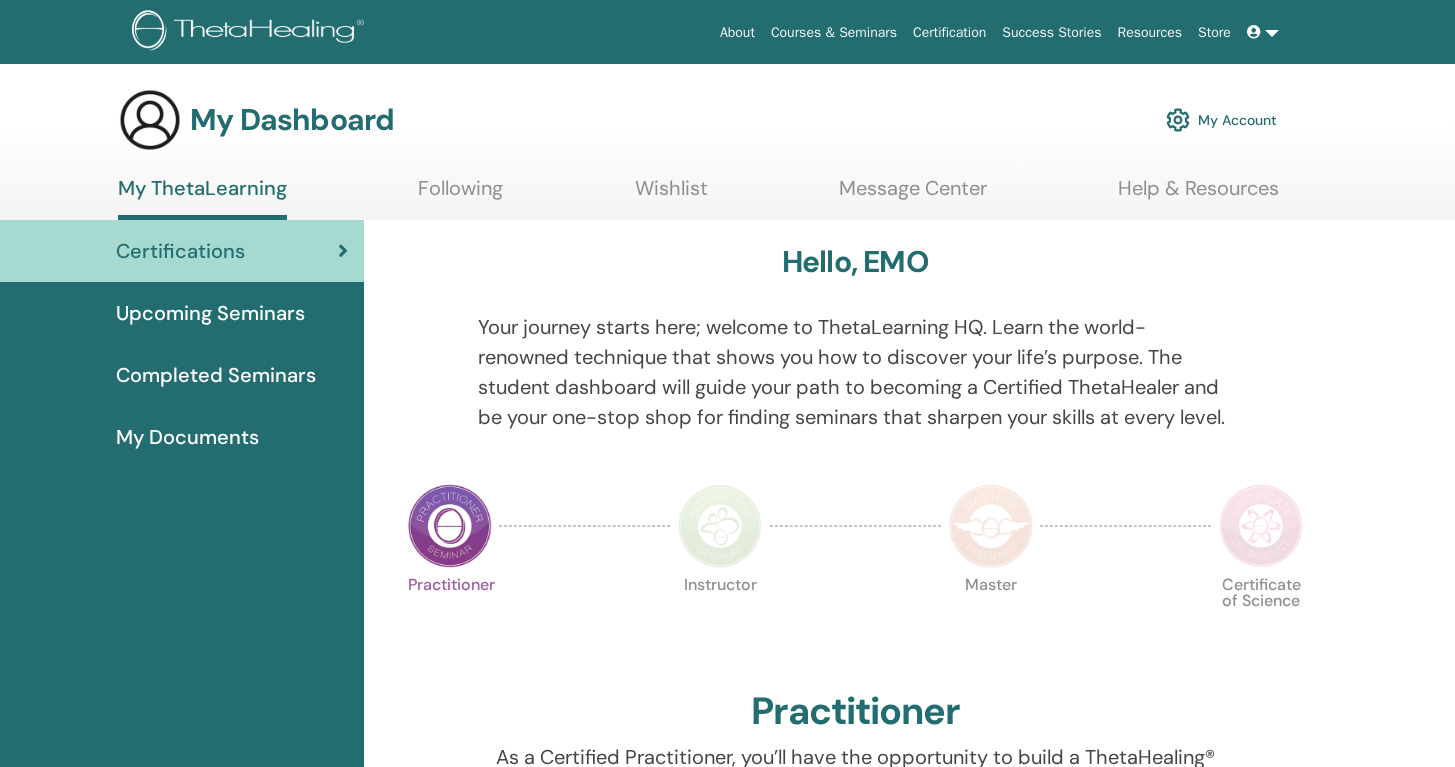 scroll, scrollTop: 0, scrollLeft: 0, axis: both 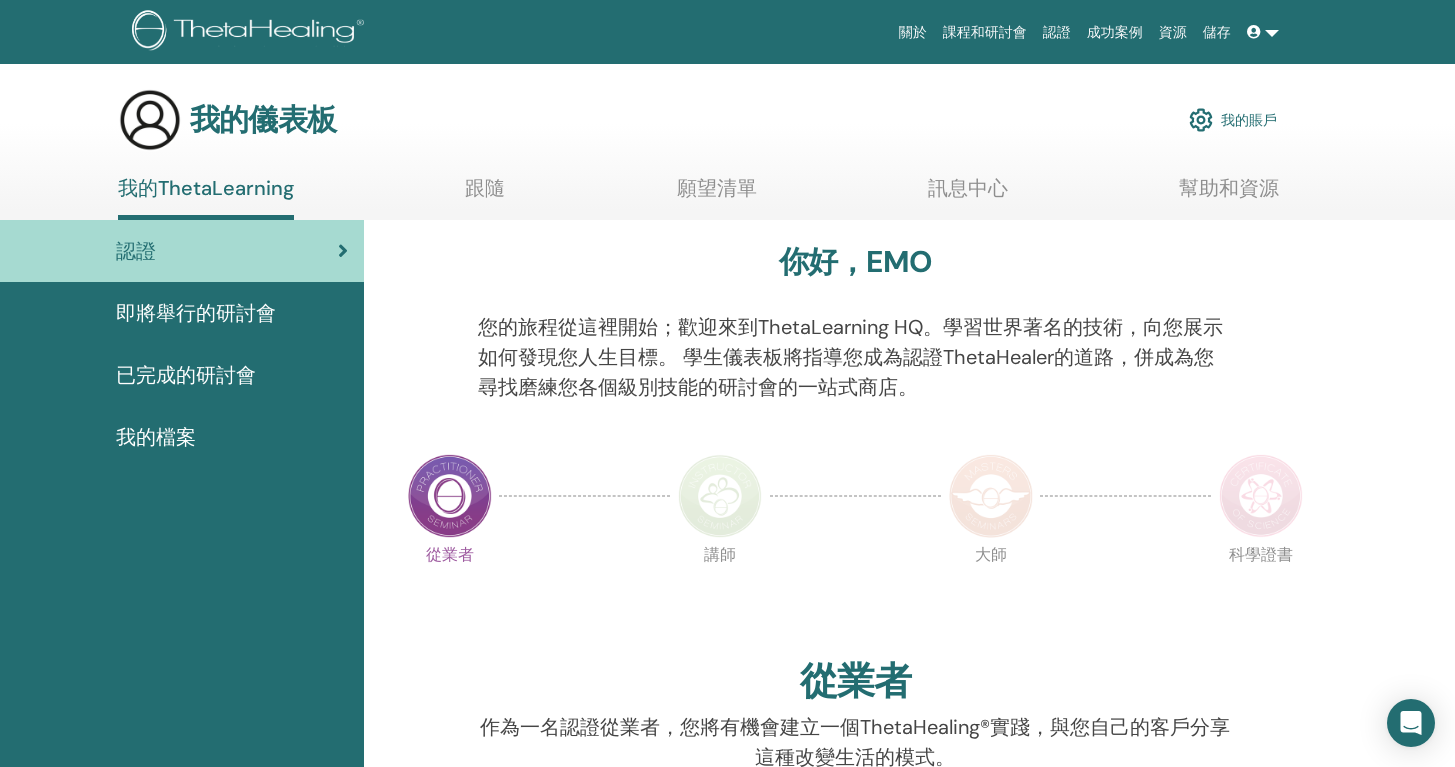click on "我的賬戶" at bounding box center [1233, 120] 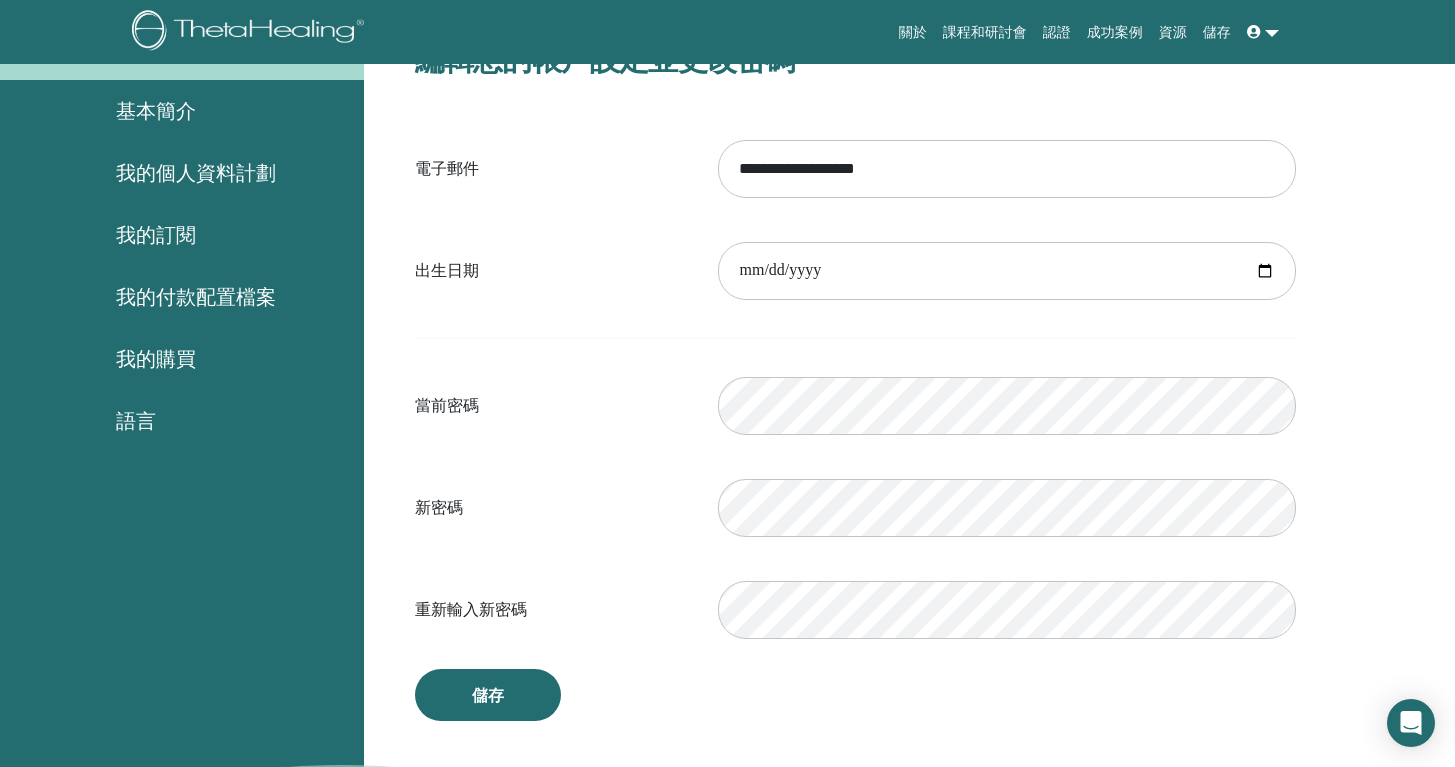scroll, scrollTop: 104, scrollLeft: 0, axis: vertical 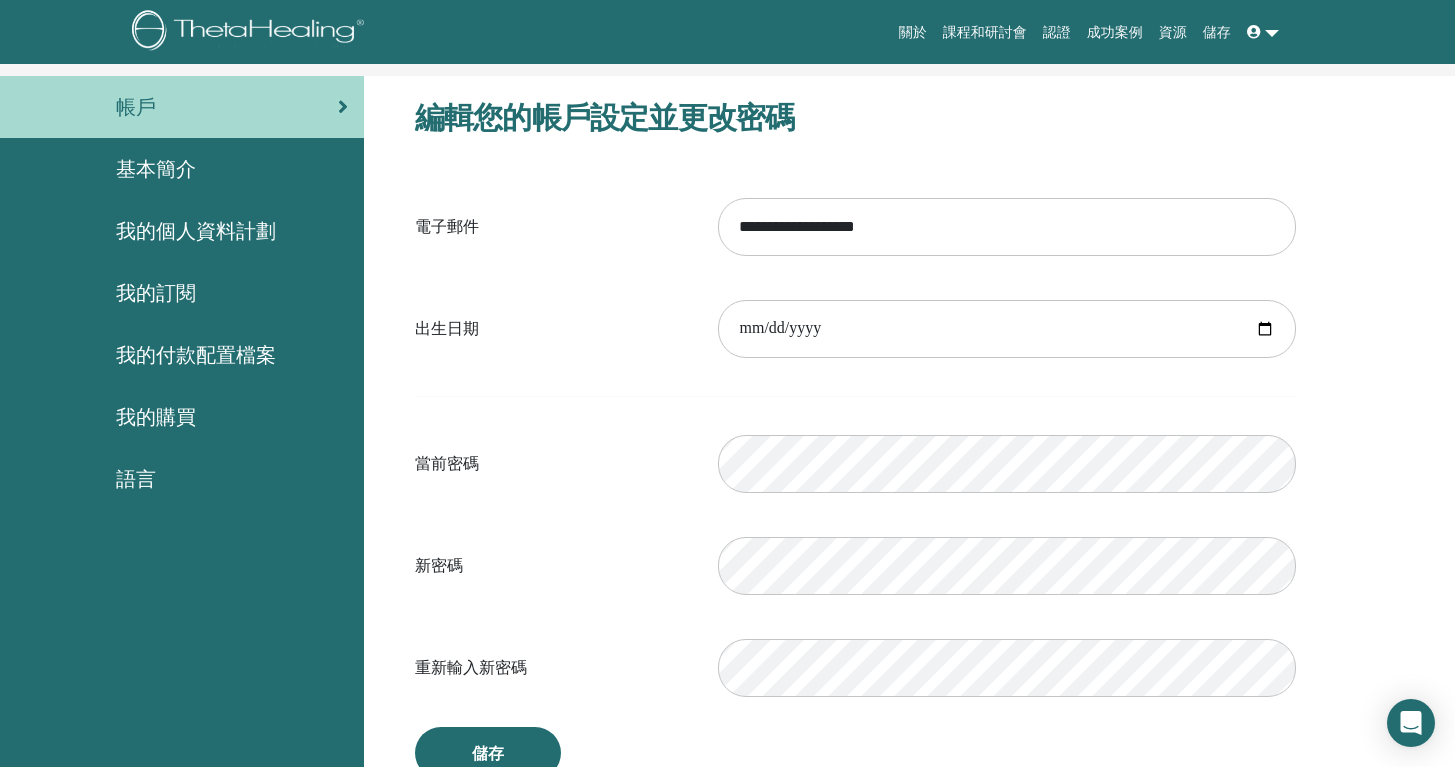 click on "我的個人資料計劃" at bounding box center (196, 231) 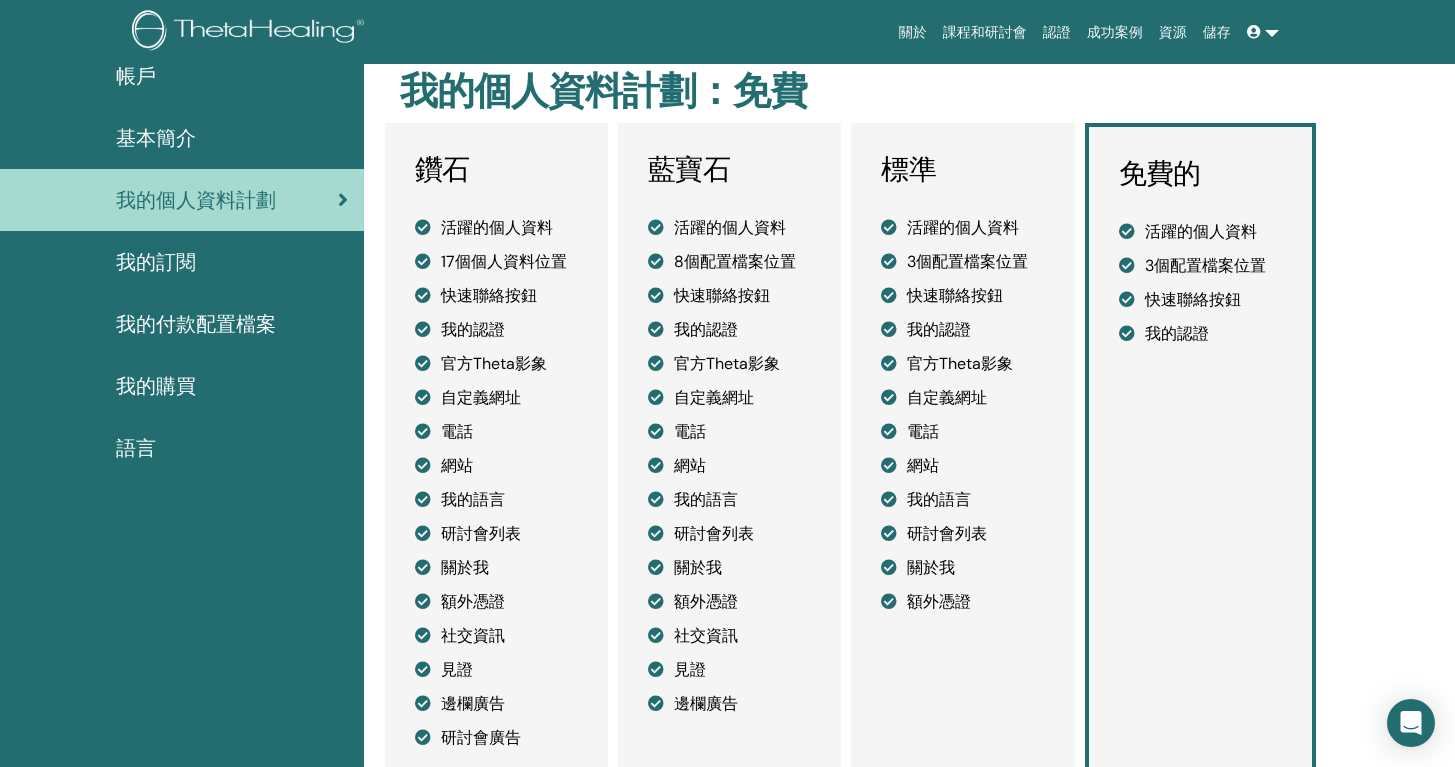 scroll, scrollTop: 130, scrollLeft: 0, axis: vertical 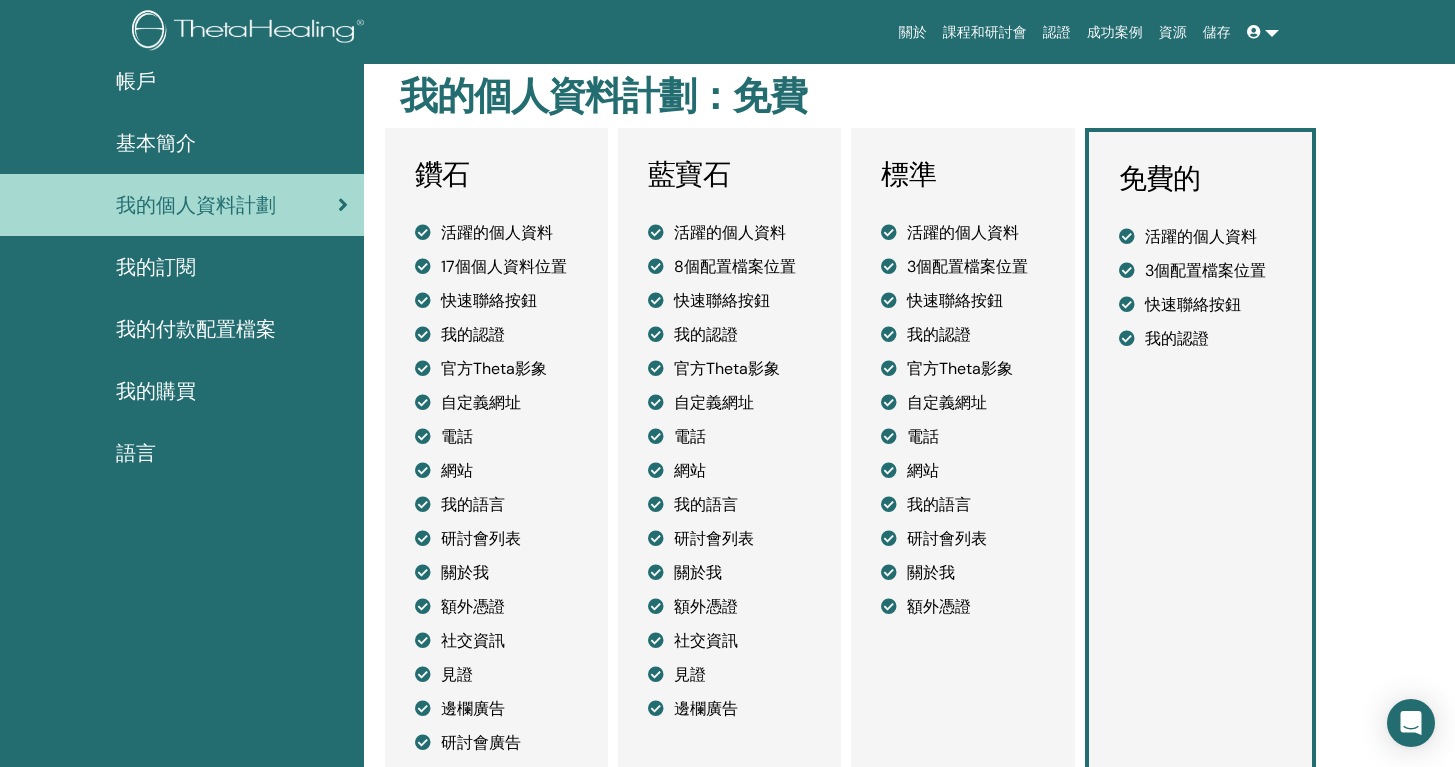 click on "基本簡介" at bounding box center (182, 143) 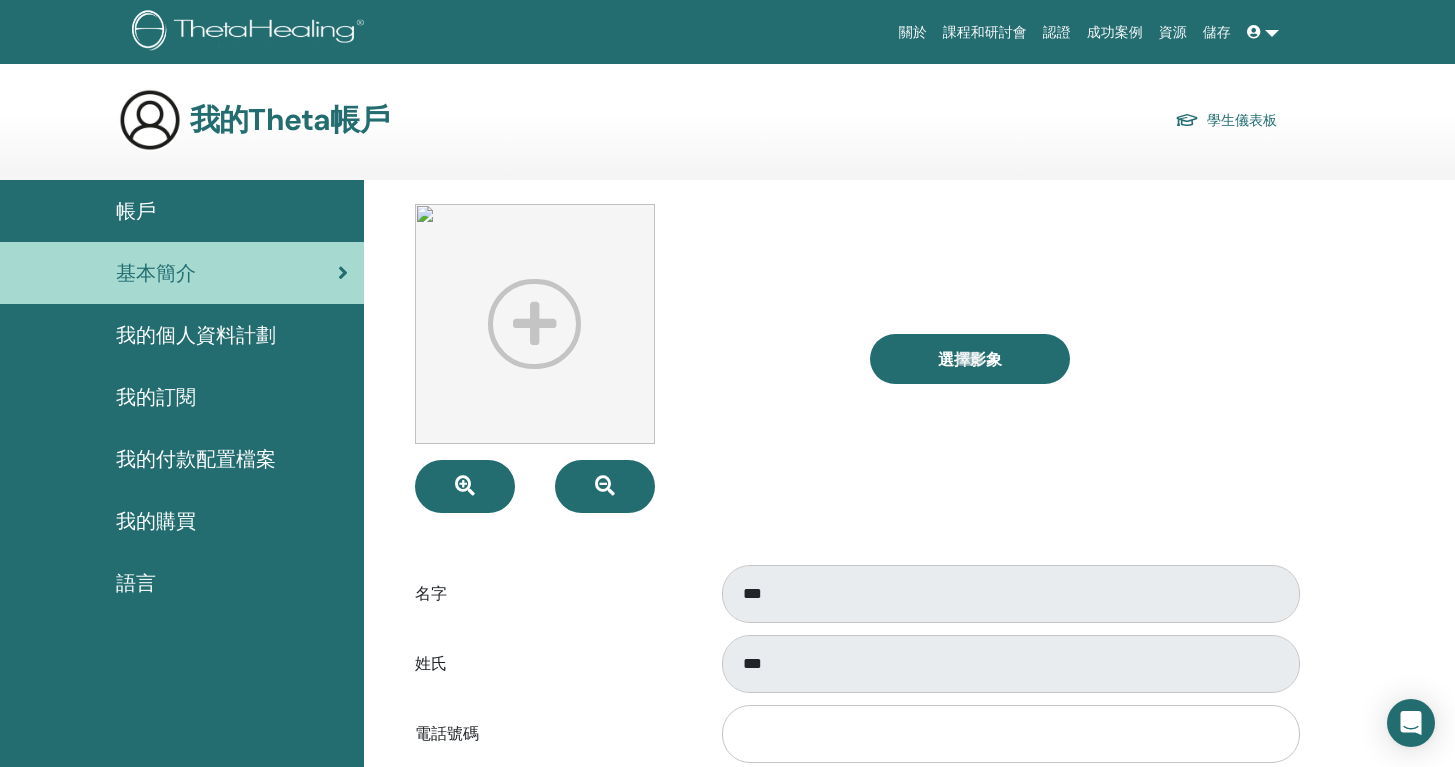 scroll, scrollTop: 0, scrollLeft: 0, axis: both 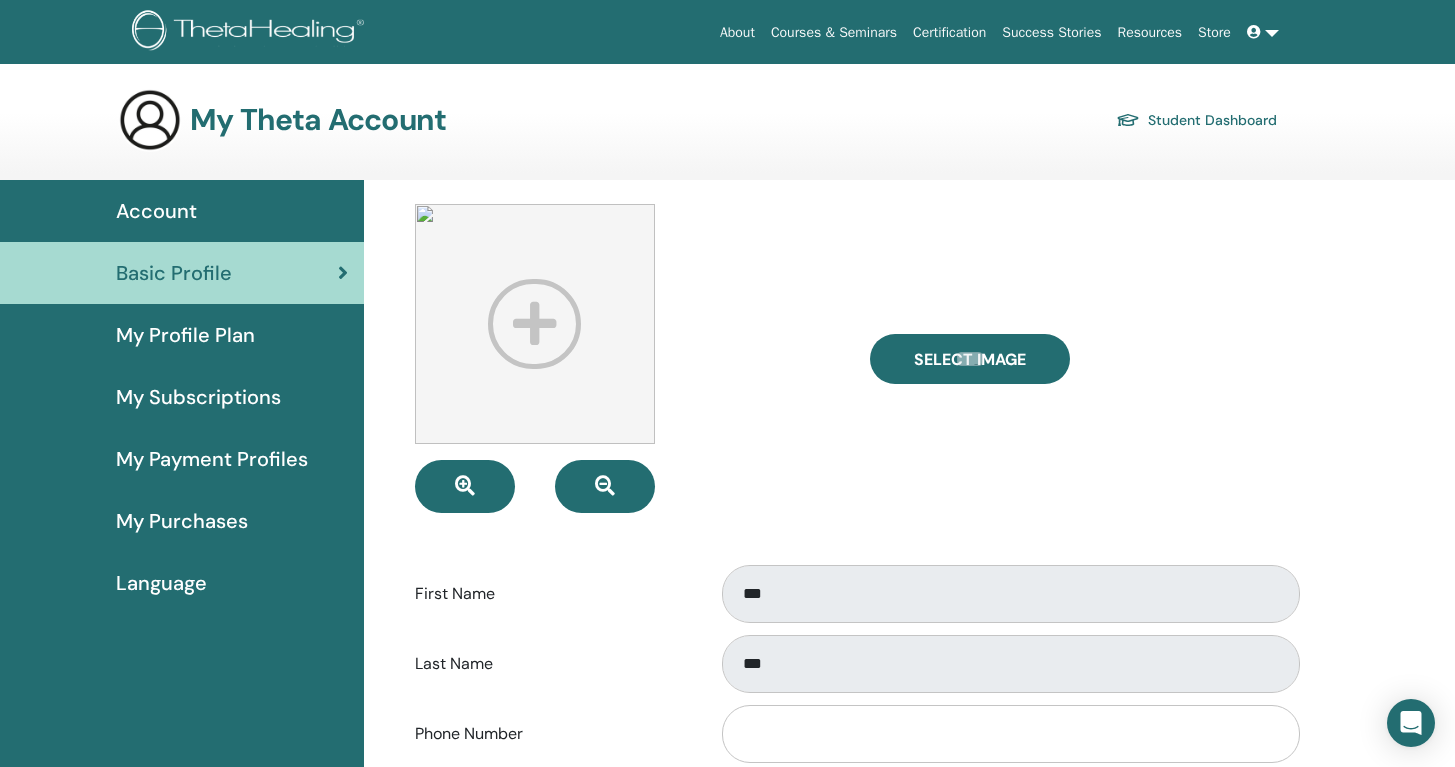 click on "My Profile Plan" at bounding box center (185, 335) 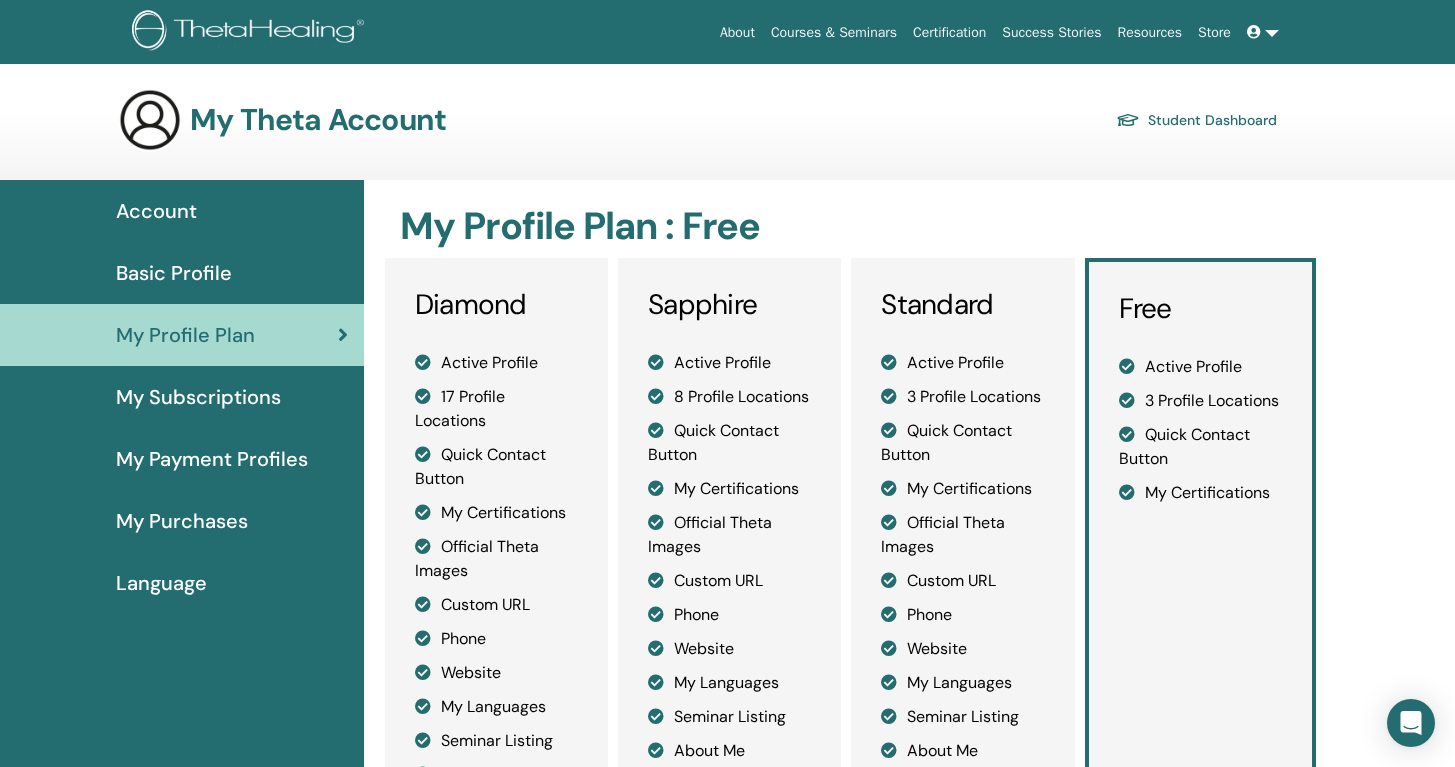 scroll, scrollTop: 0, scrollLeft: 0, axis: both 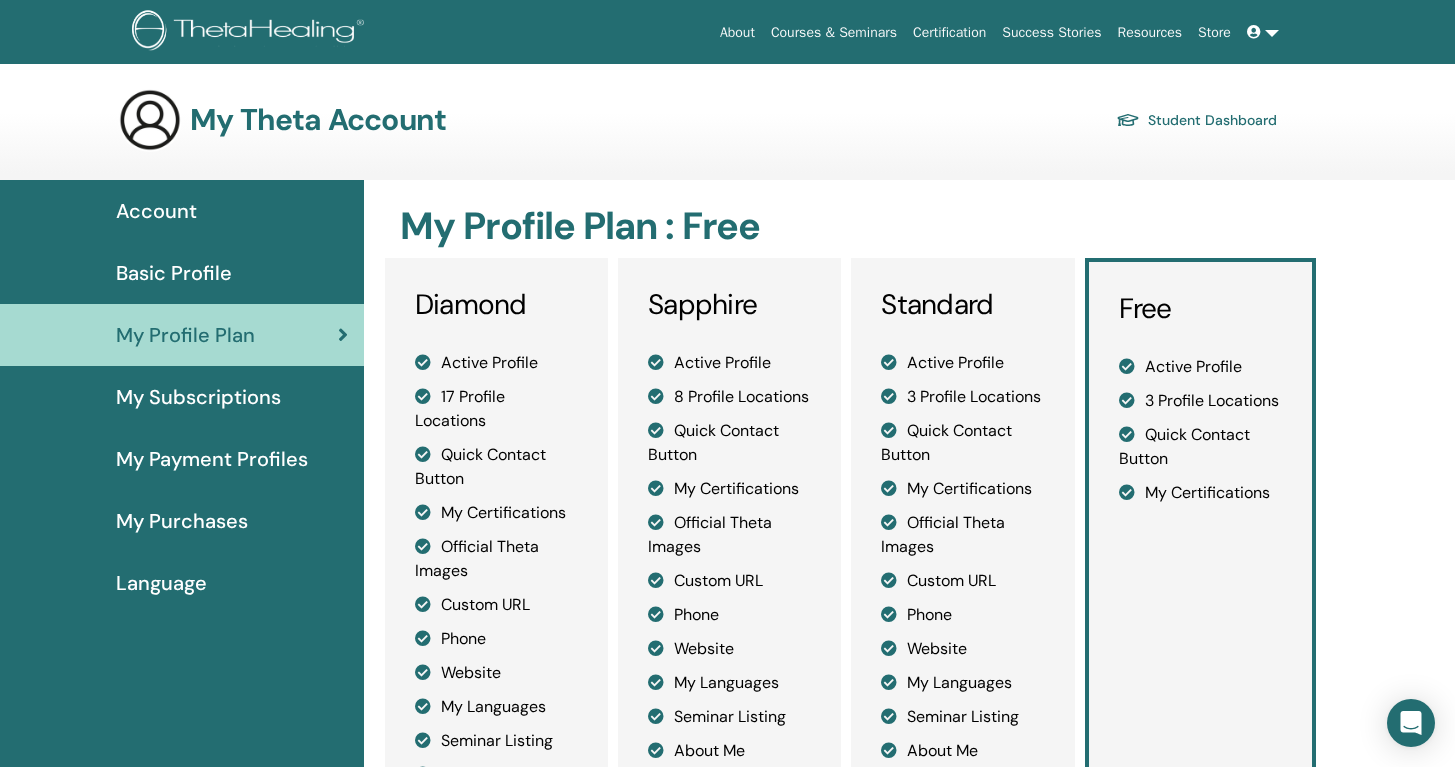 click on "My Subscriptions" at bounding box center [198, 397] 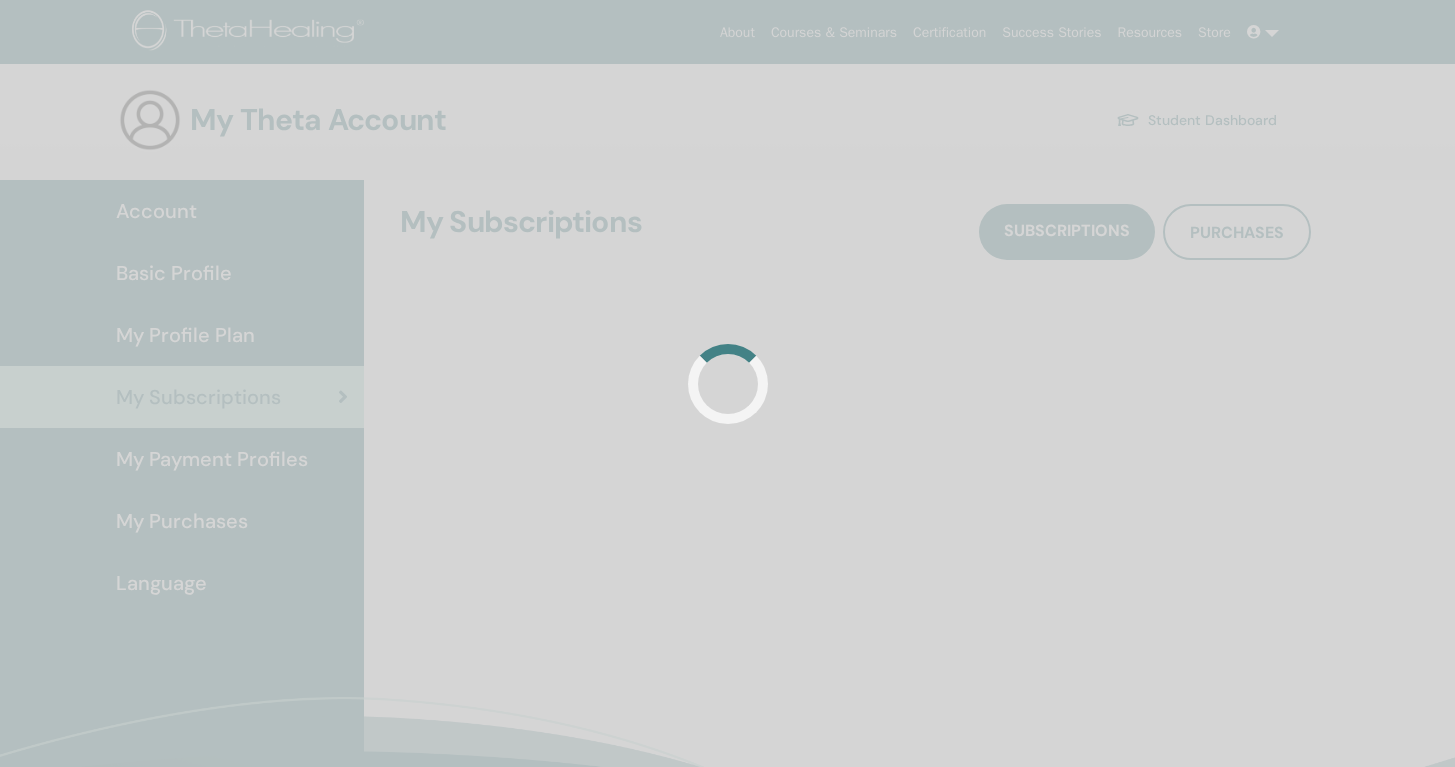 scroll, scrollTop: 92, scrollLeft: 0, axis: vertical 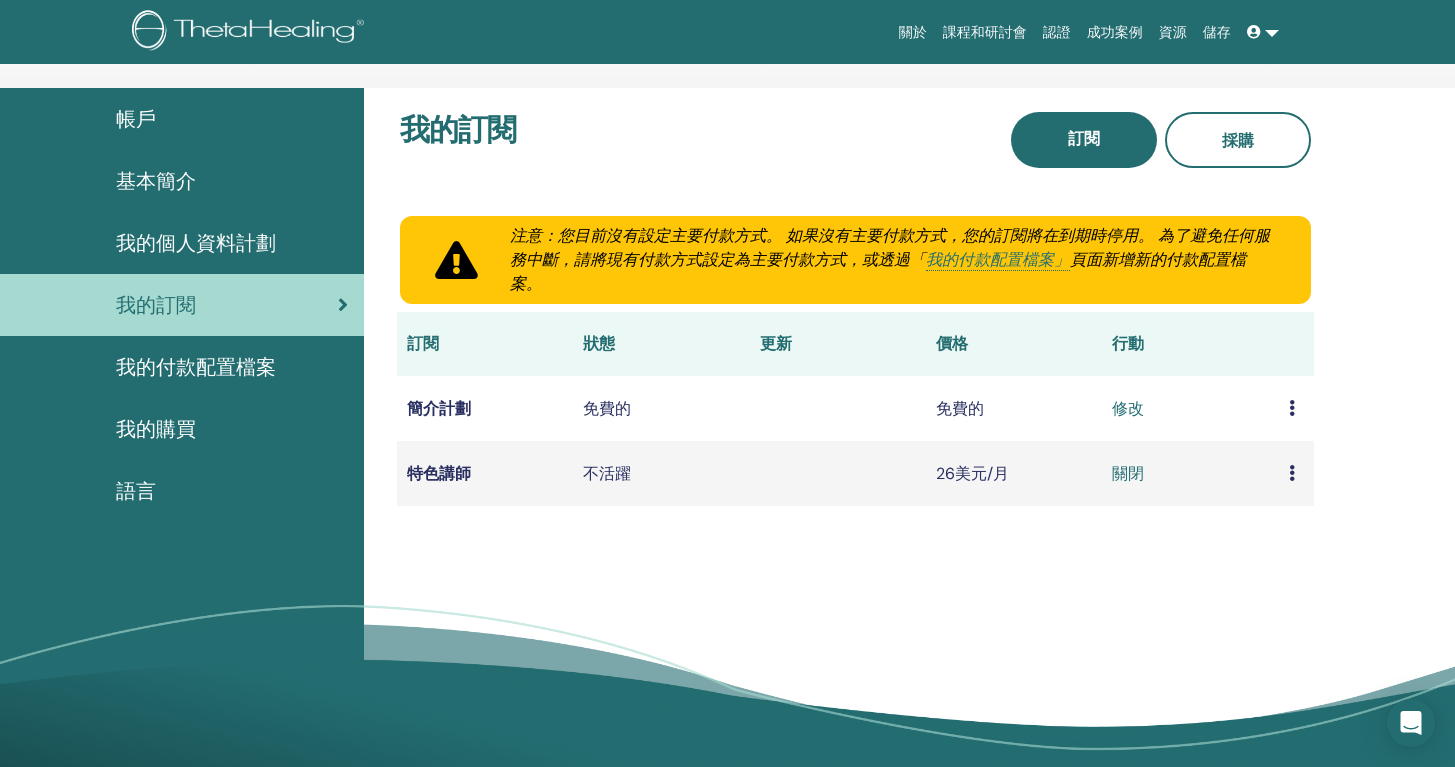 click on "語言" at bounding box center (136, 491) 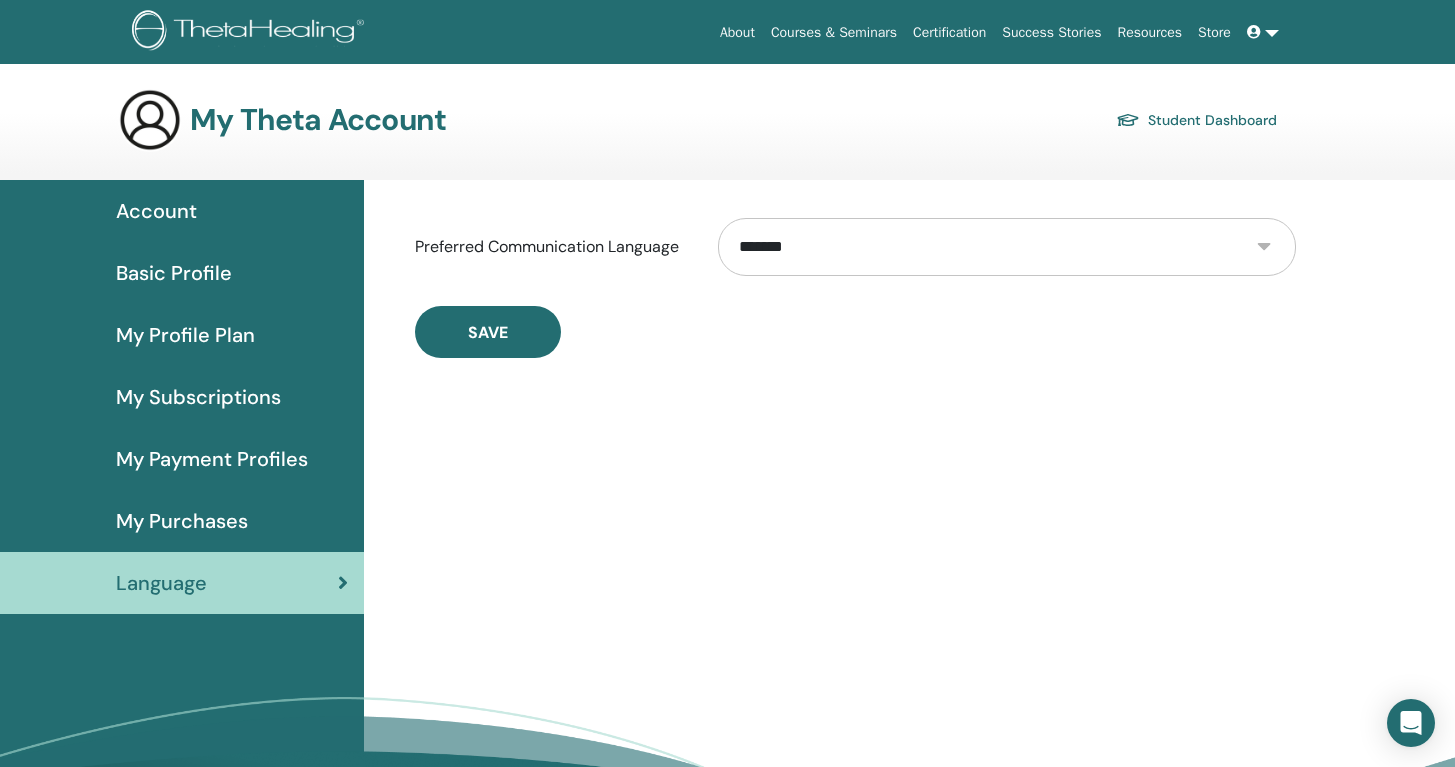 scroll, scrollTop: 0, scrollLeft: 0, axis: both 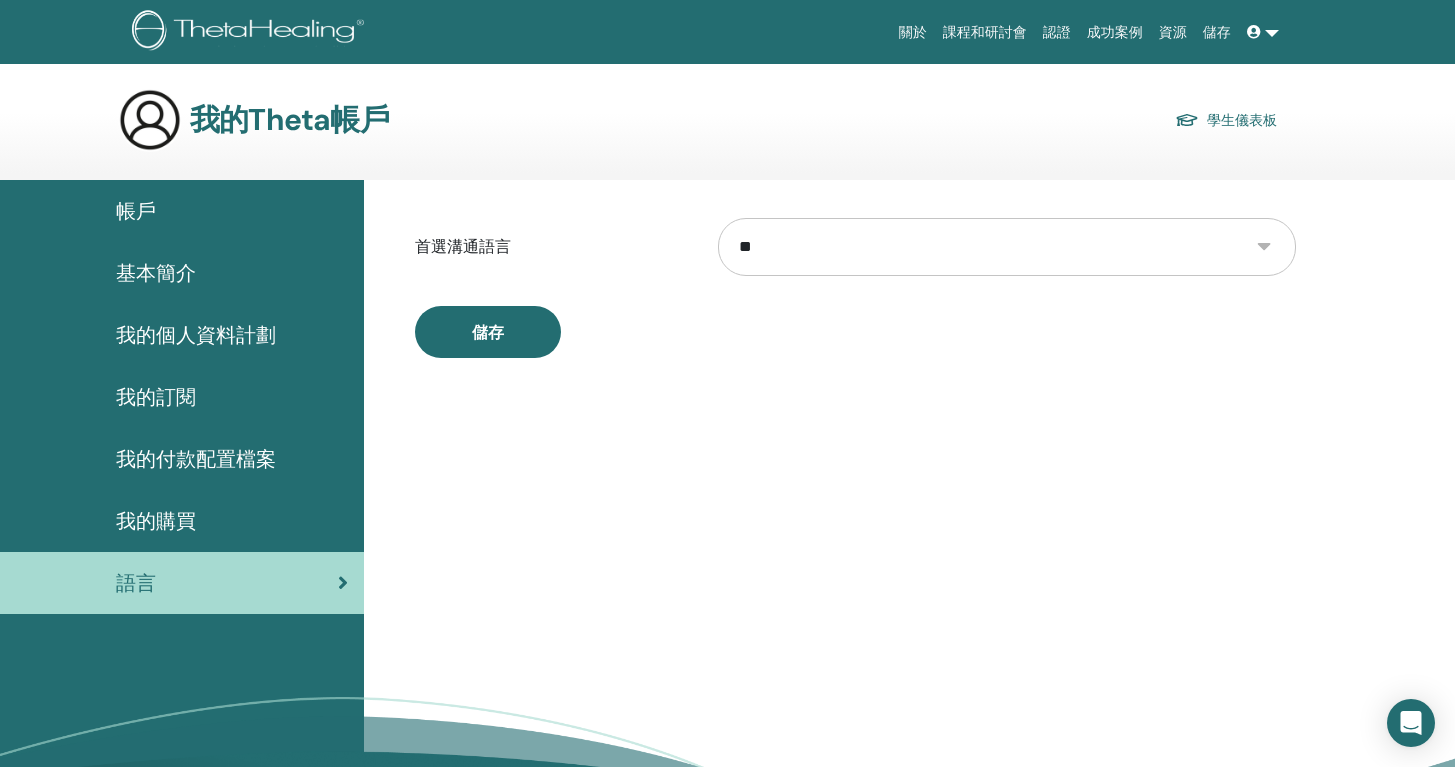 select on "***" 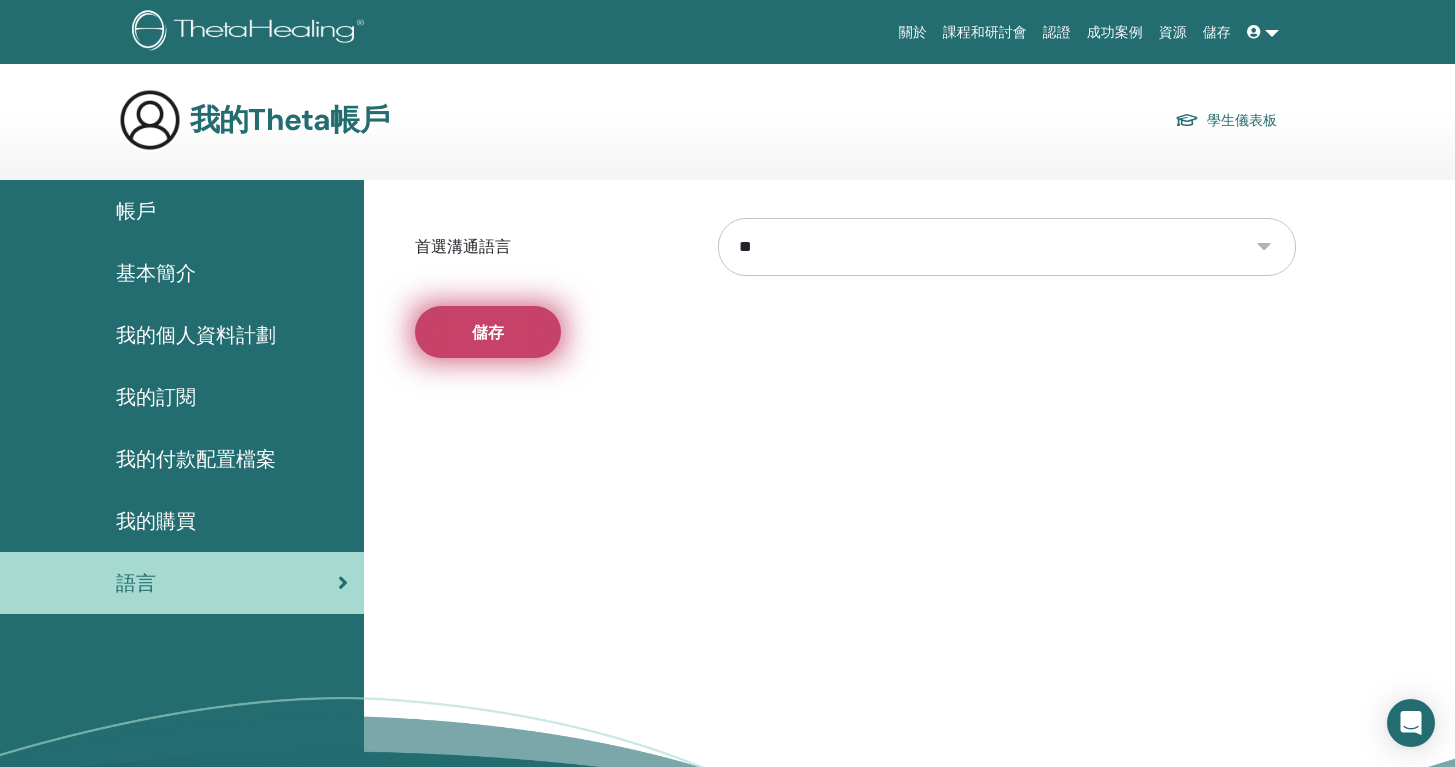 click on "儲存" at bounding box center (488, 332) 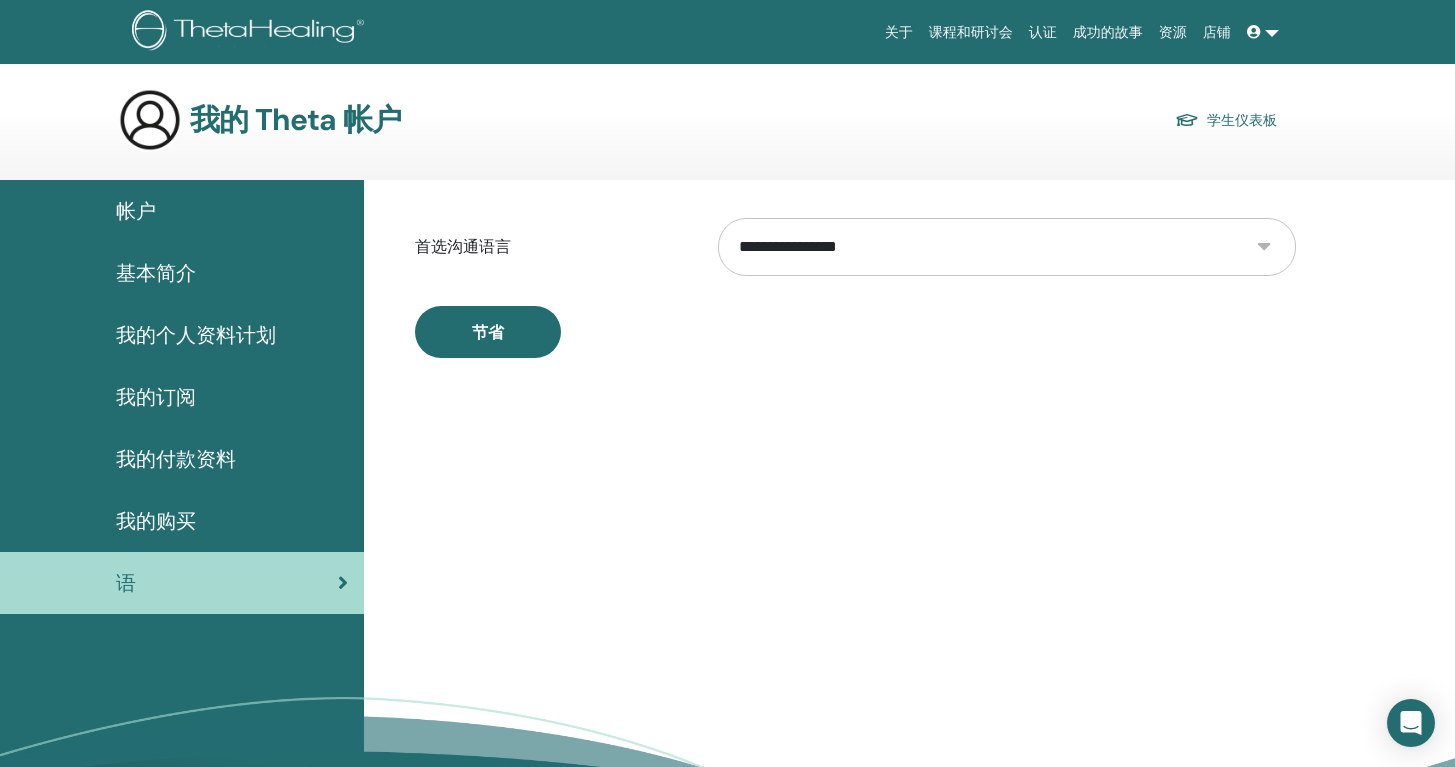 scroll, scrollTop: 0, scrollLeft: 0, axis: both 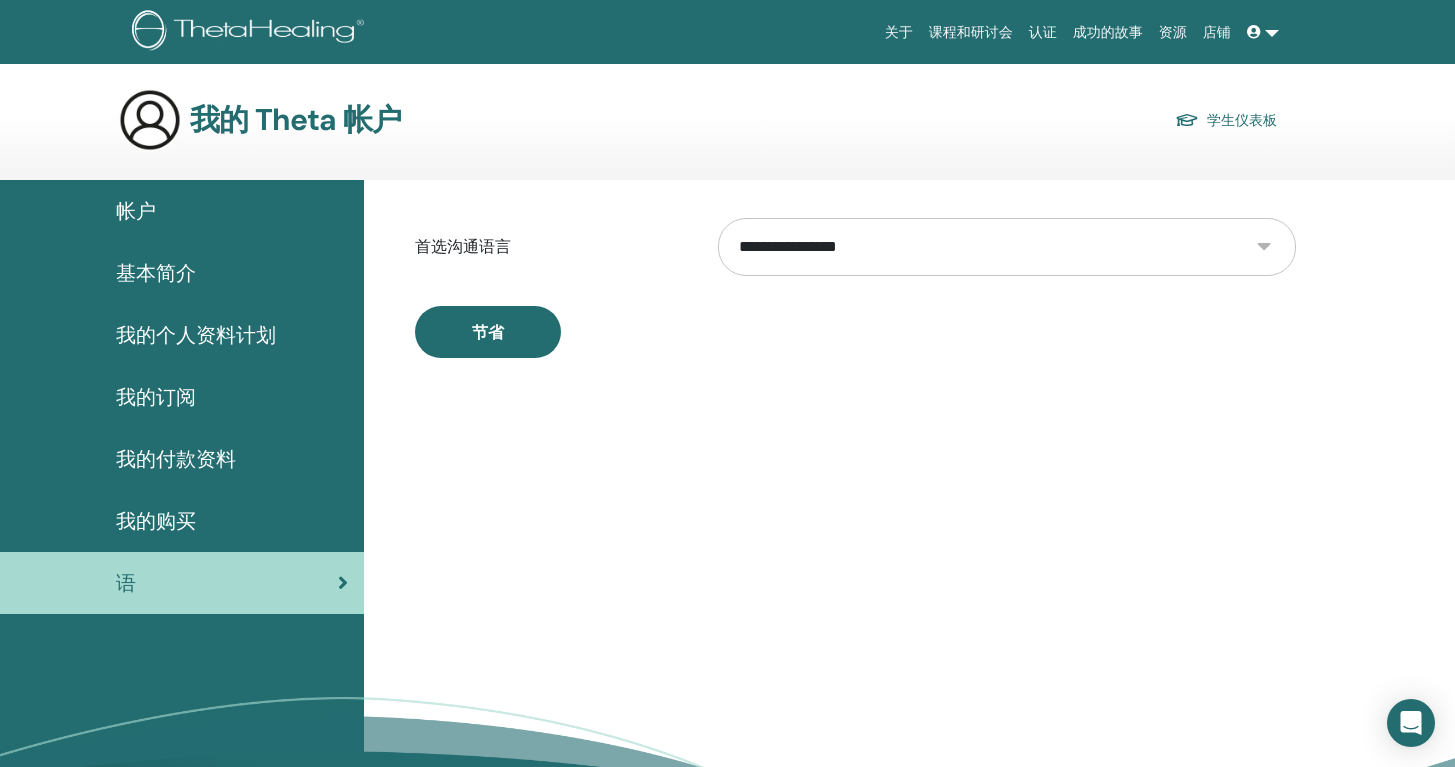 click on "**********" at bounding box center (1007, 247) 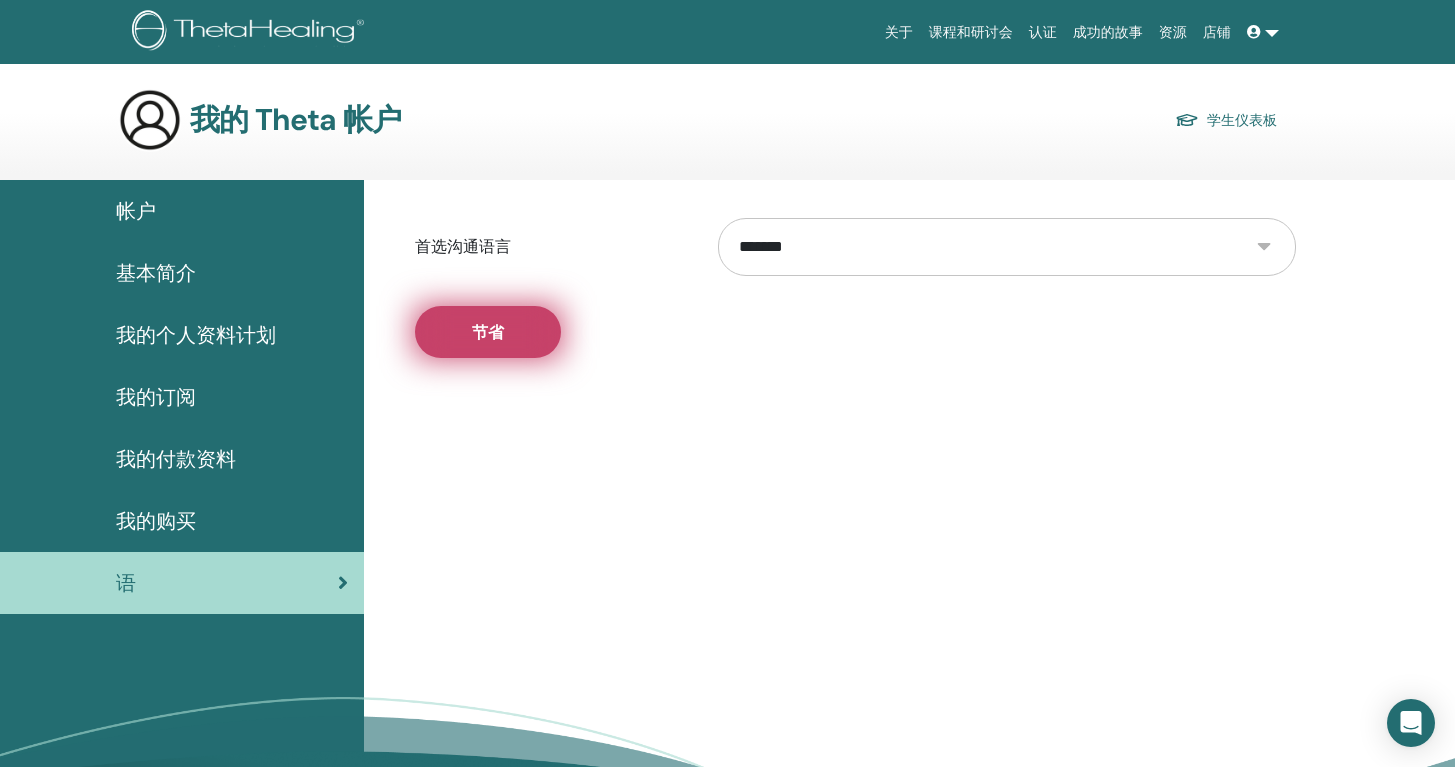 click on "节省" at bounding box center [488, 332] 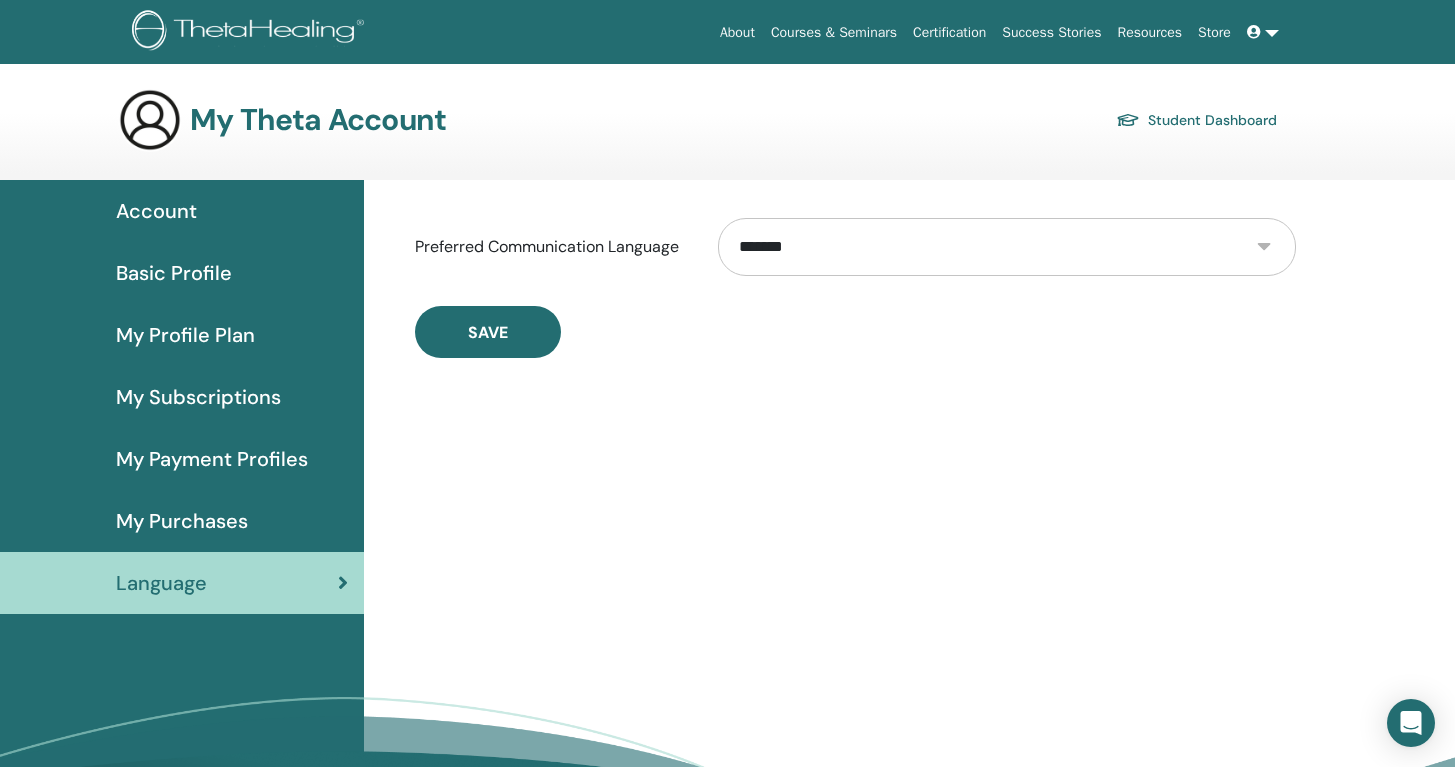 scroll, scrollTop: 0, scrollLeft: 0, axis: both 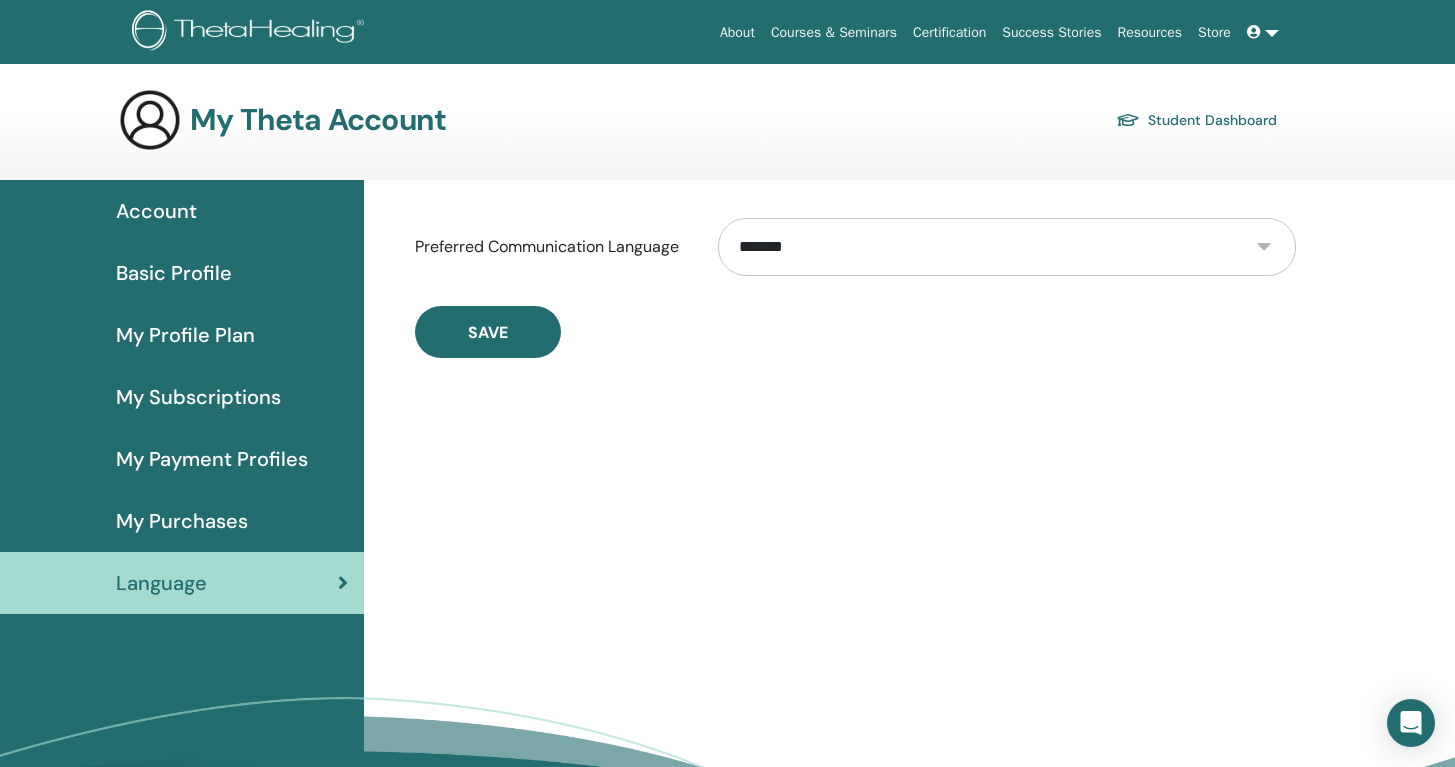 click on "**********" at bounding box center [1007, 247] 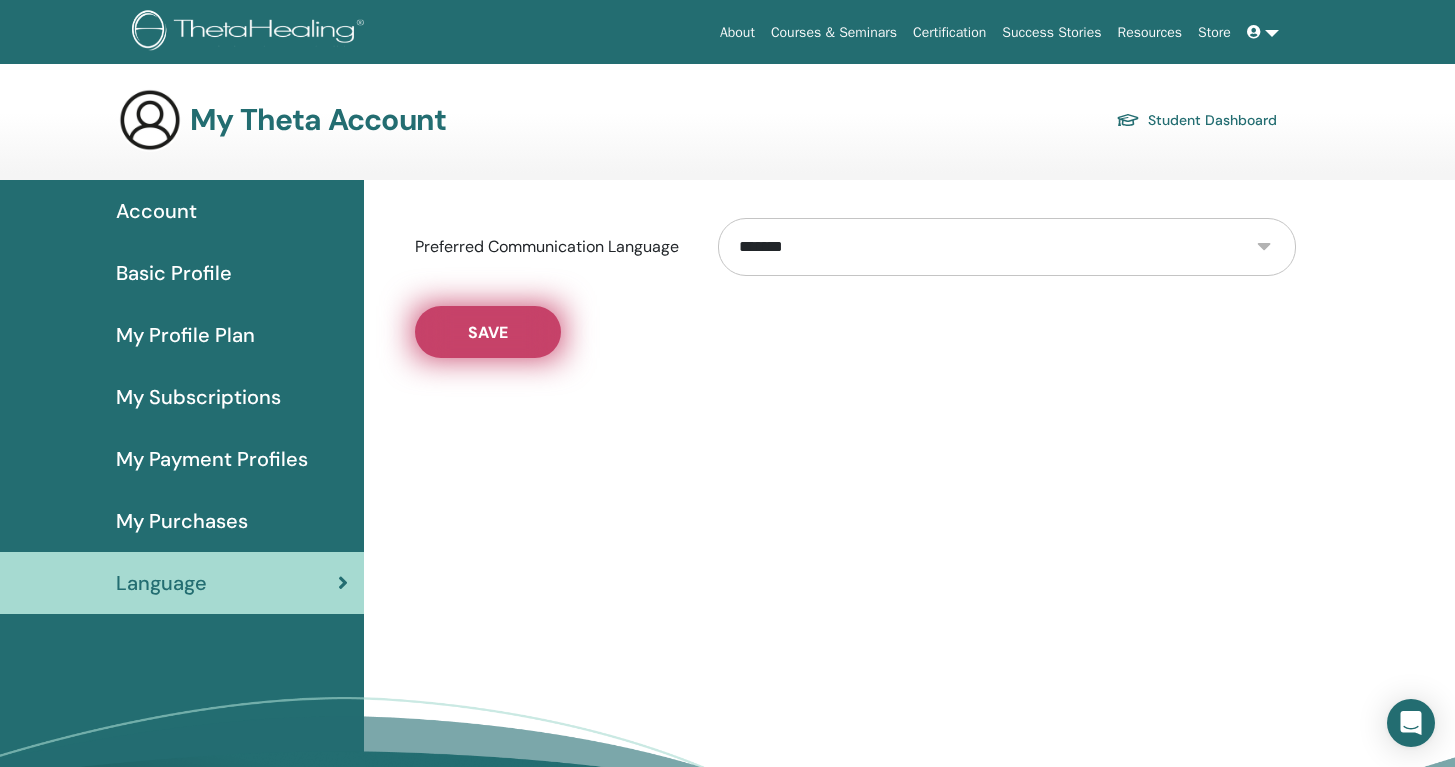click on "Save" at bounding box center [488, 332] 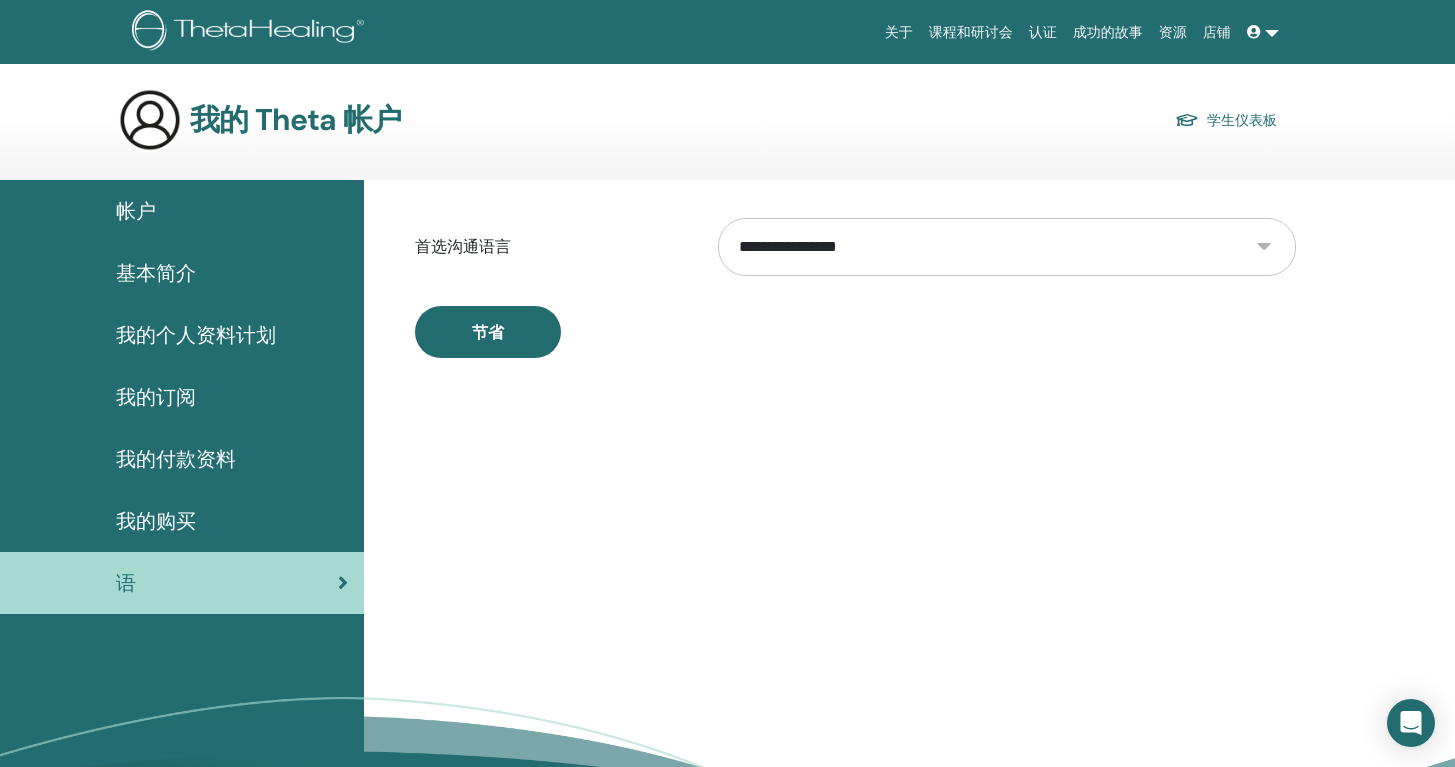 scroll, scrollTop: 0, scrollLeft: 0, axis: both 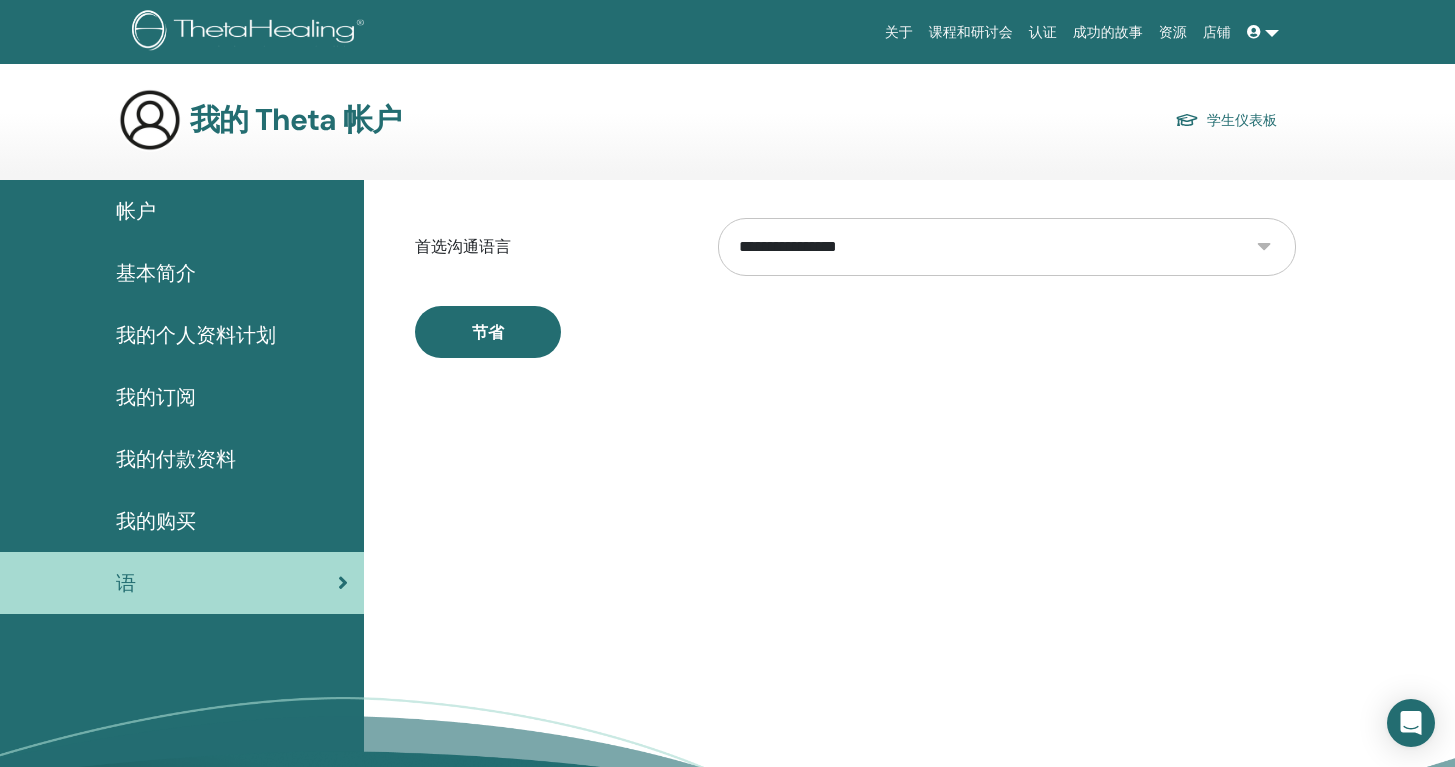 click on "帐户" at bounding box center [182, 211] 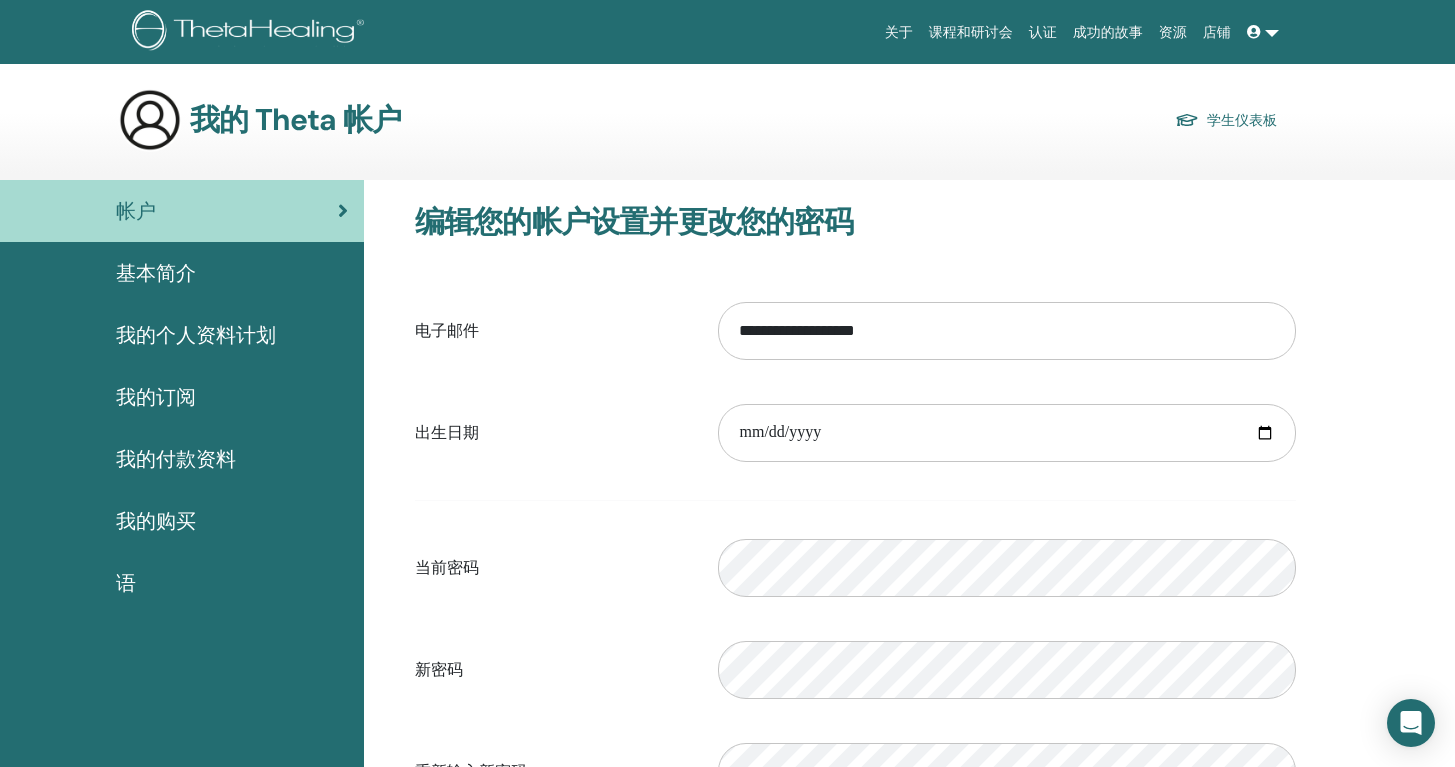 scroll, scrollTop: 0, scrollLeft: 0, axis: both 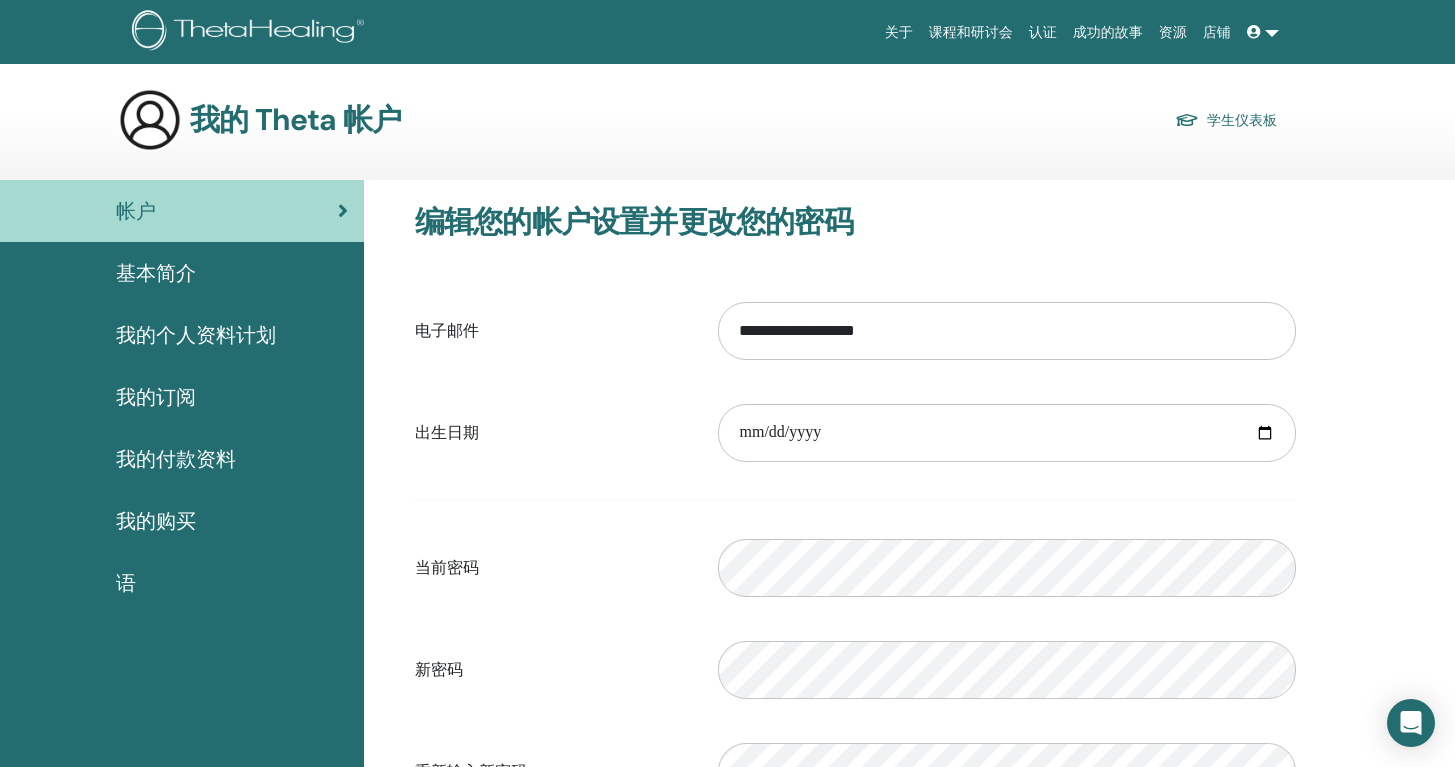 click on "基本简介" at bounding box center (156, 273) 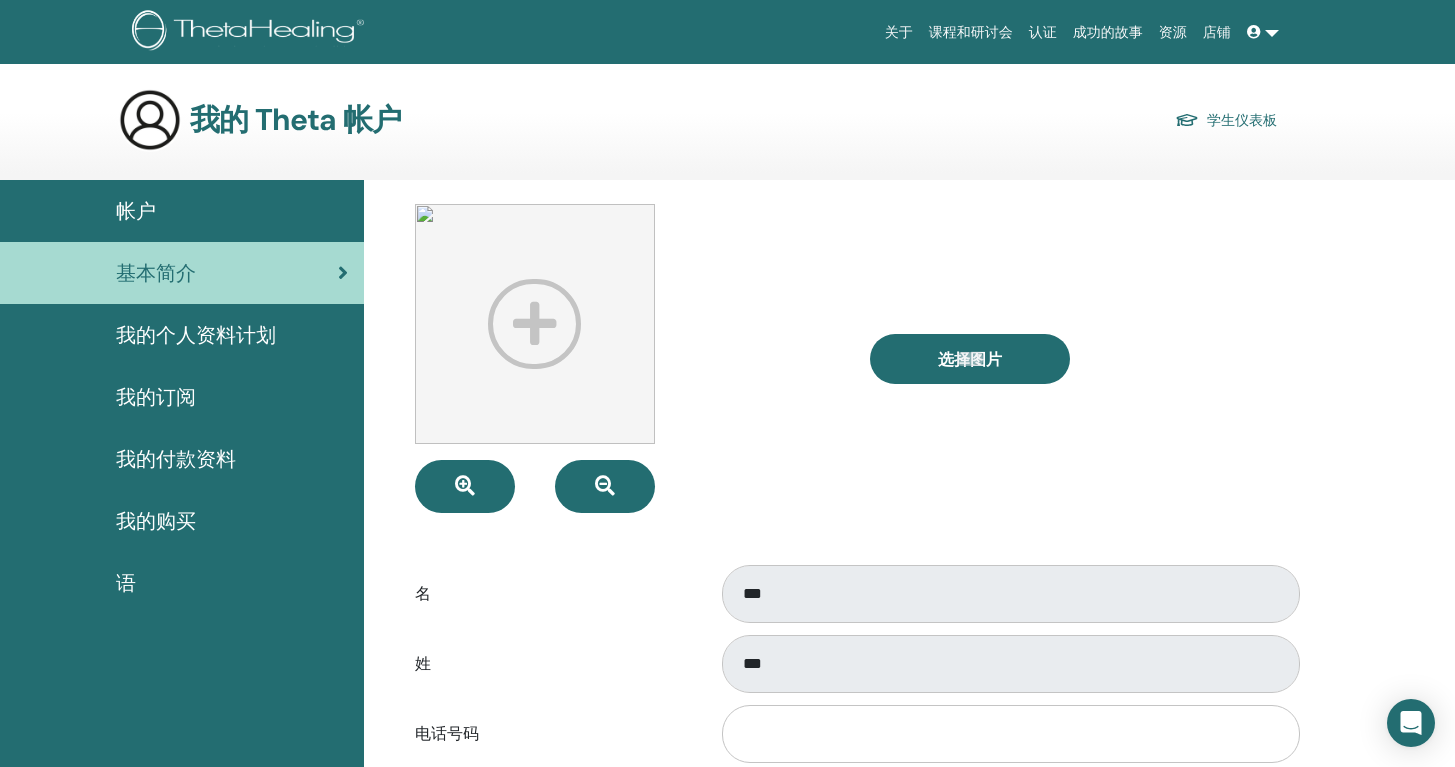 scroll, scrollTop: 0, scrollLeft: 0, axis: both 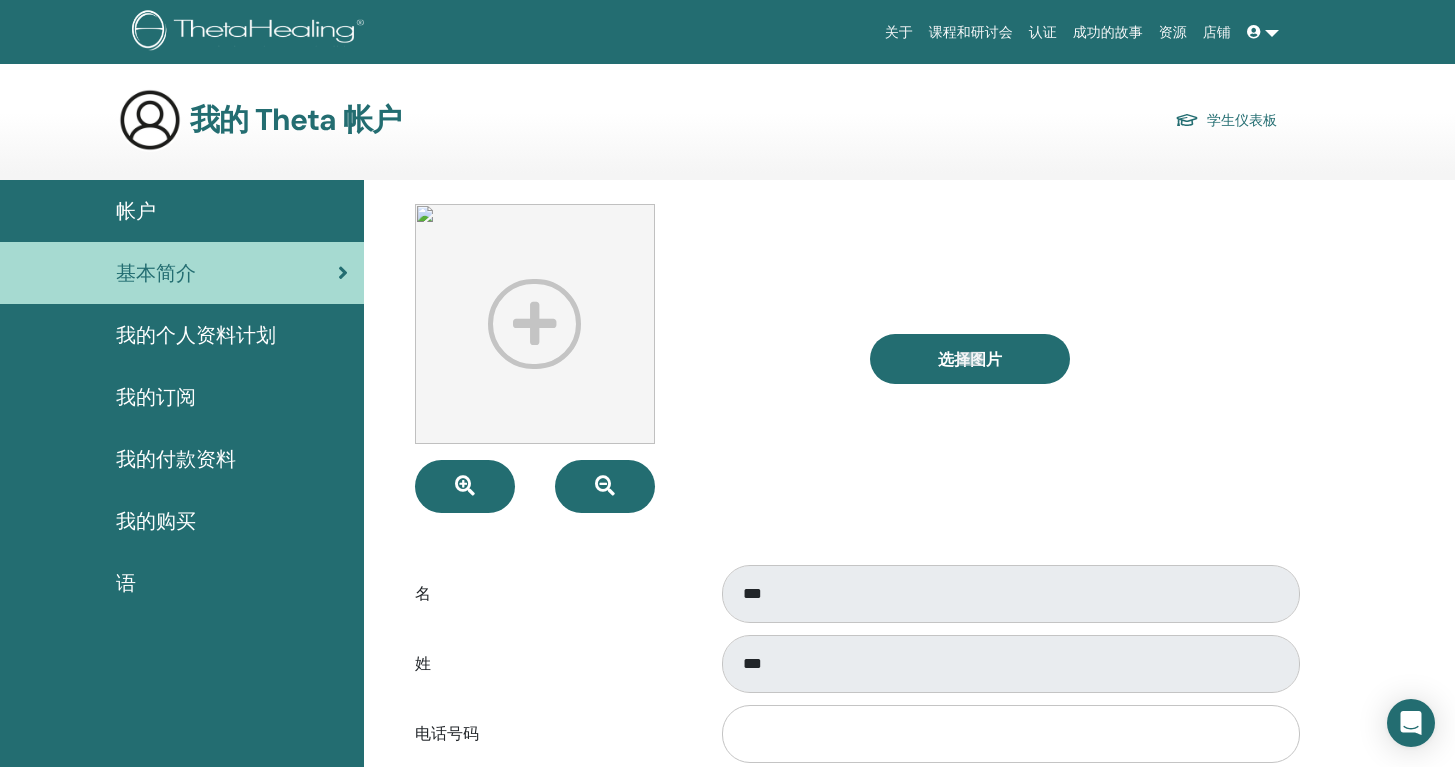 click on "学生仪表板" at bounding box center [1226, 120] 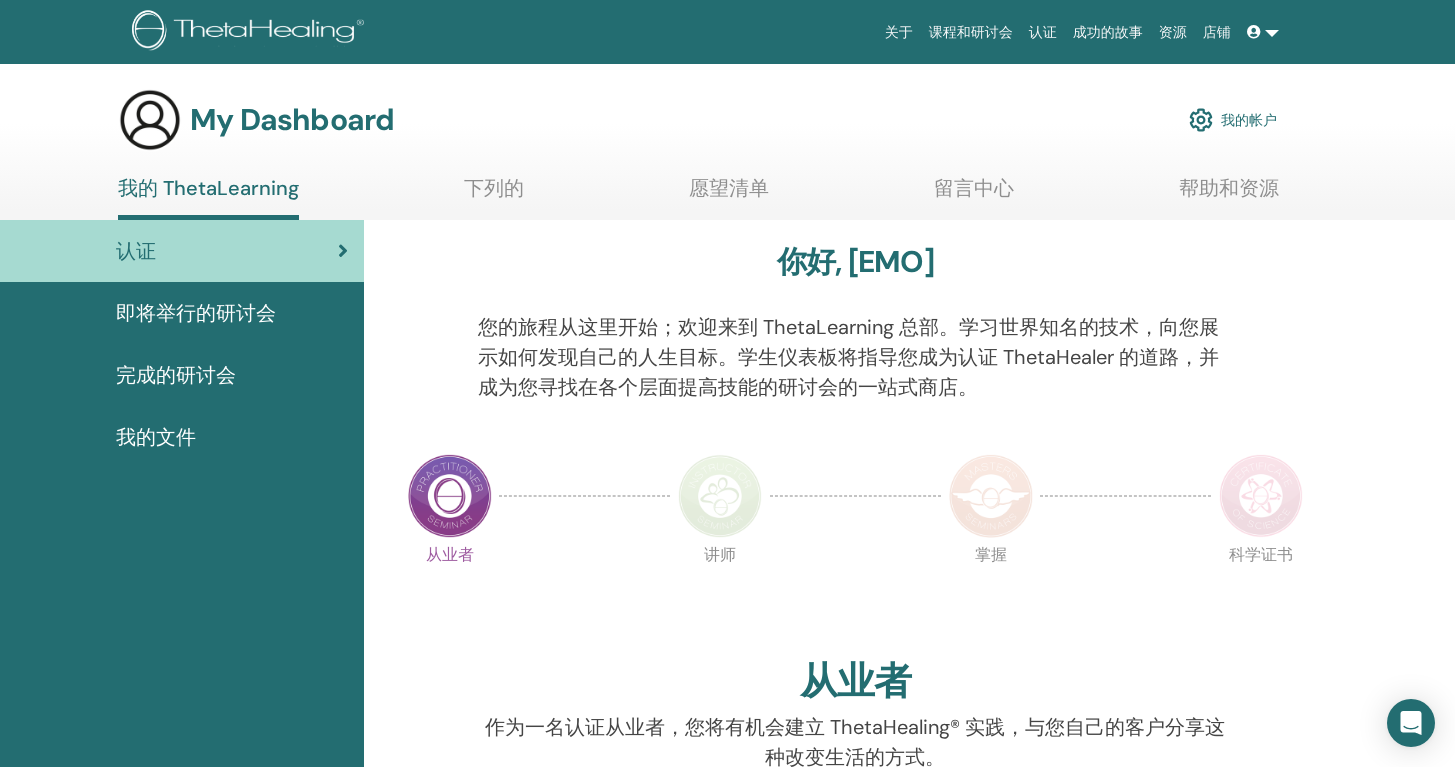 scroll, scrollTop: 0, scrollLeft: 0, axis: both 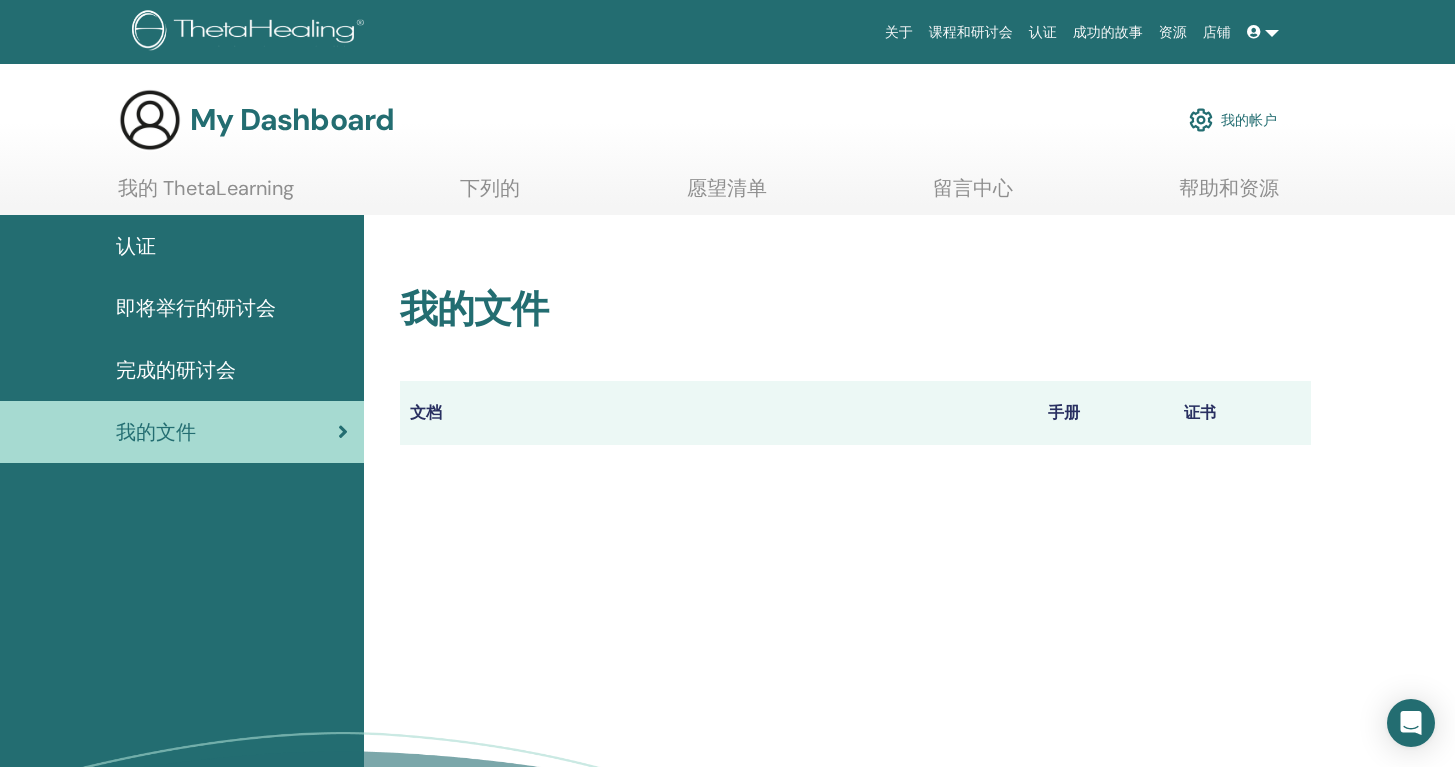 click on "完成的研讨会" at bounding box center [176, 370] 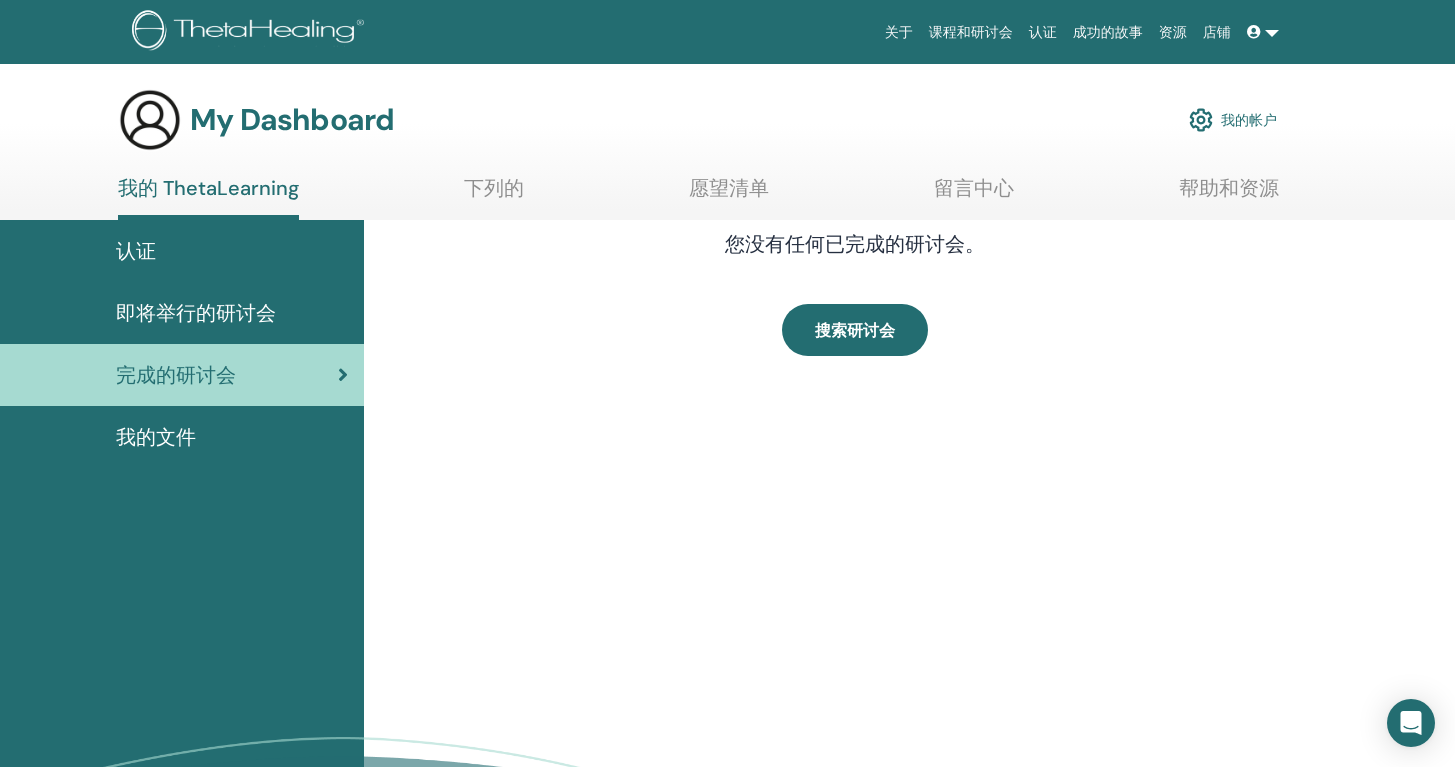 scroll, scrollTop: 0, scrollLeft: 0, axis: both 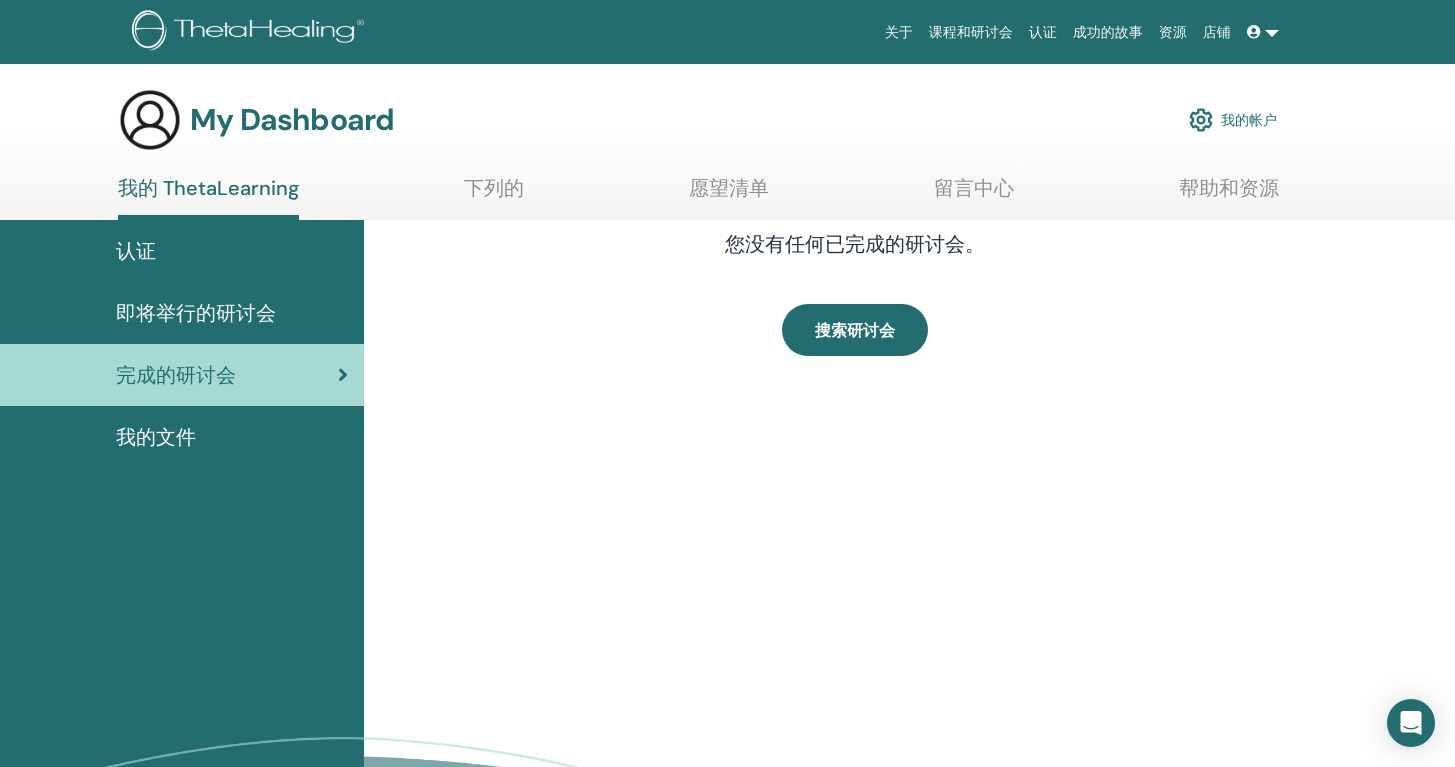 click on "即将举行的研讨会" at bounding box center [196, 313] 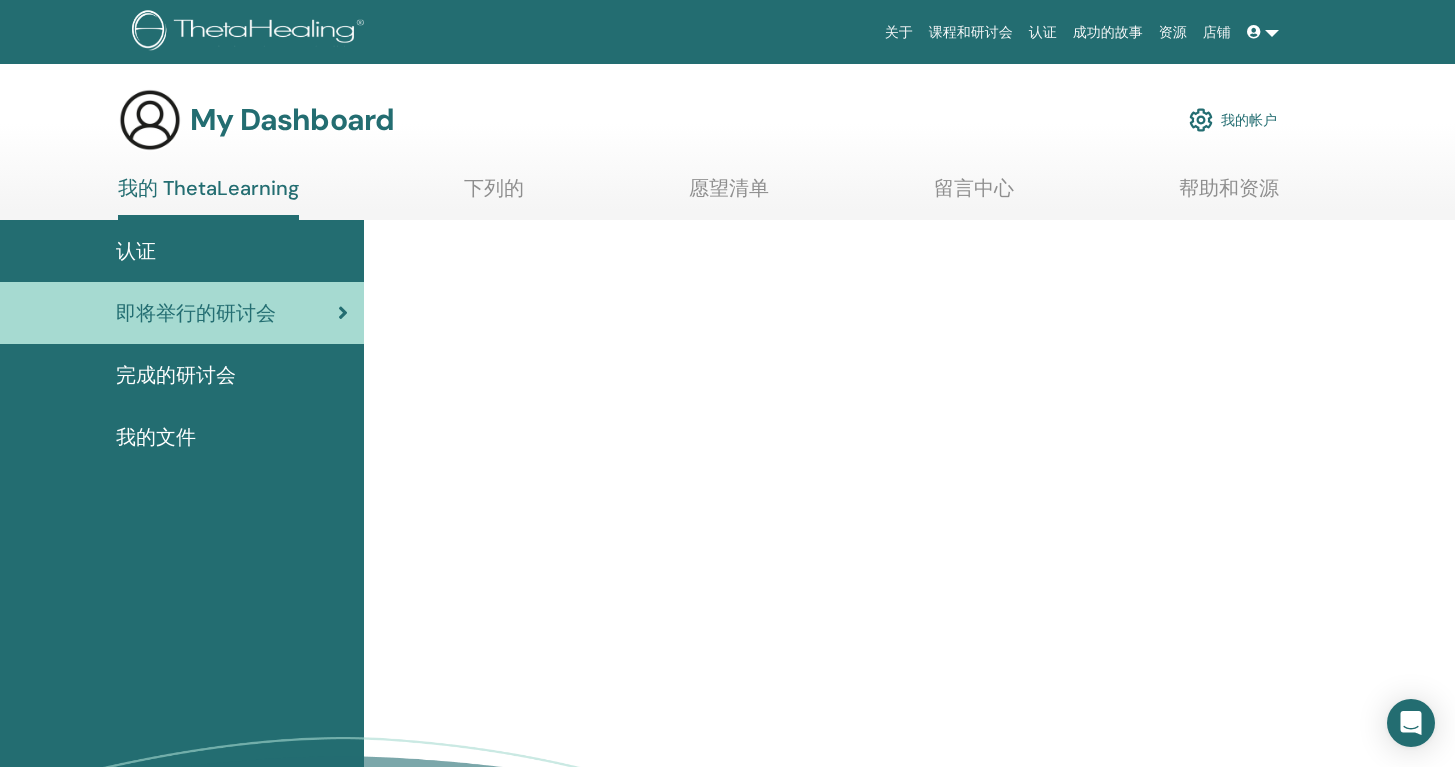 scroll, scrollTop: 0, scrollLeft: 0, axis: both 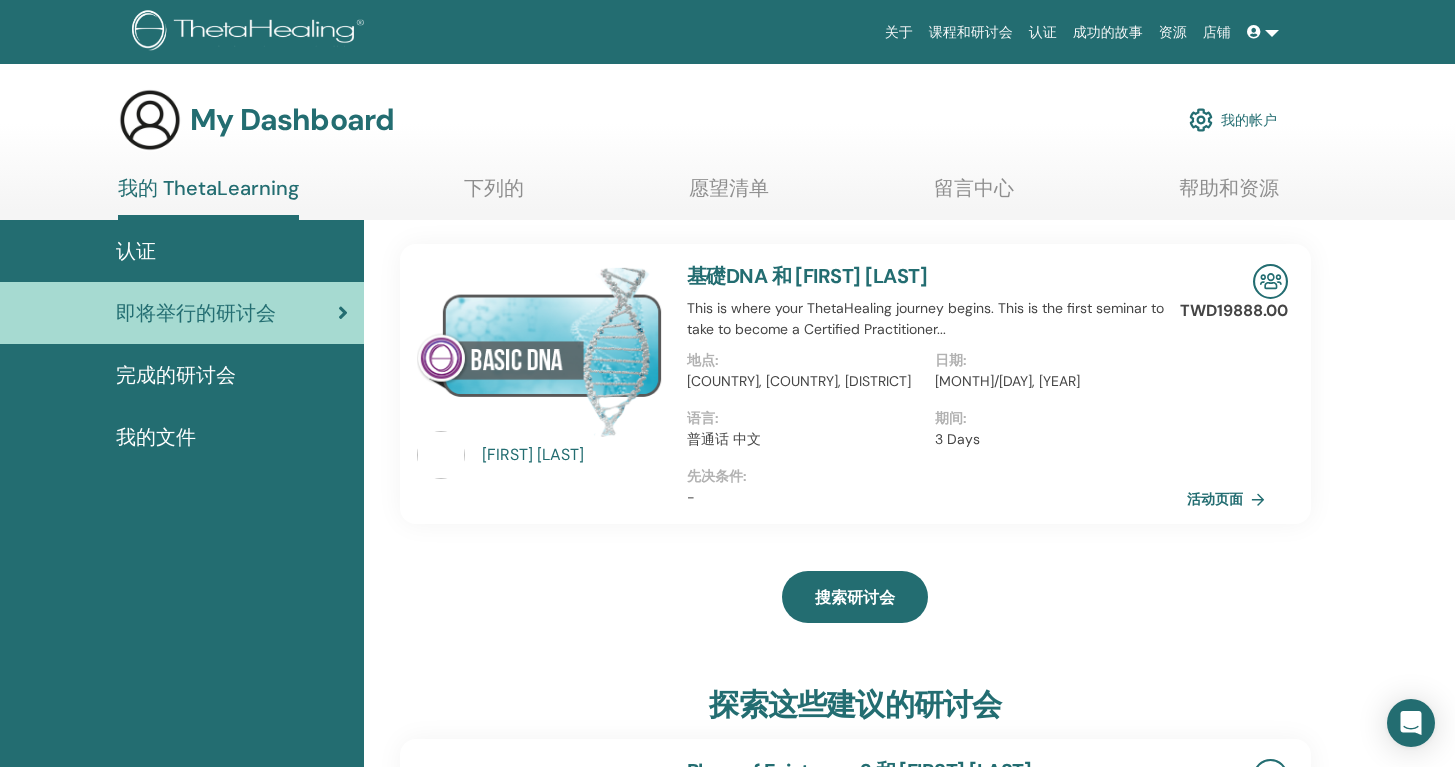 click on "活动页面" at bounding box center [1230, 499] 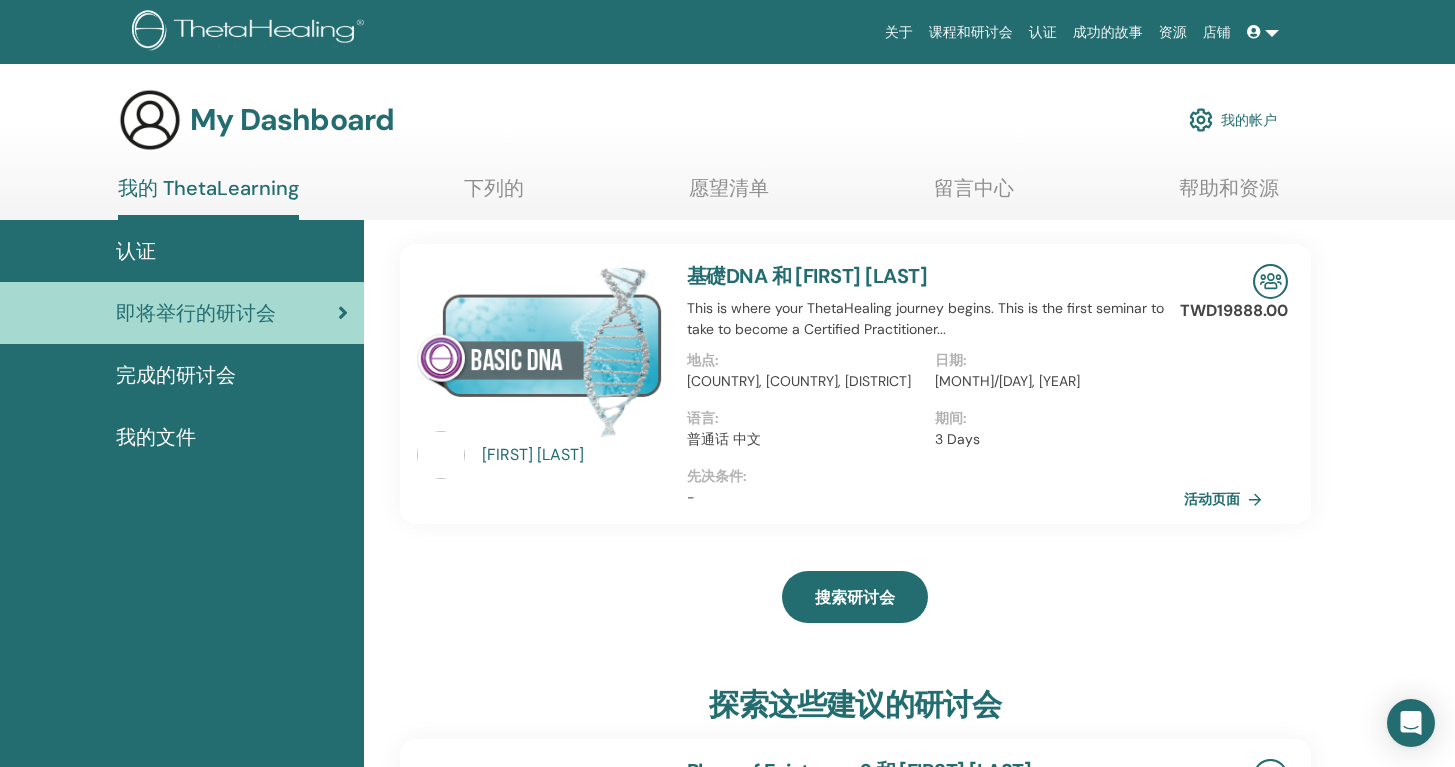 click on "我的帐户" at bounding box center (1233, 120) 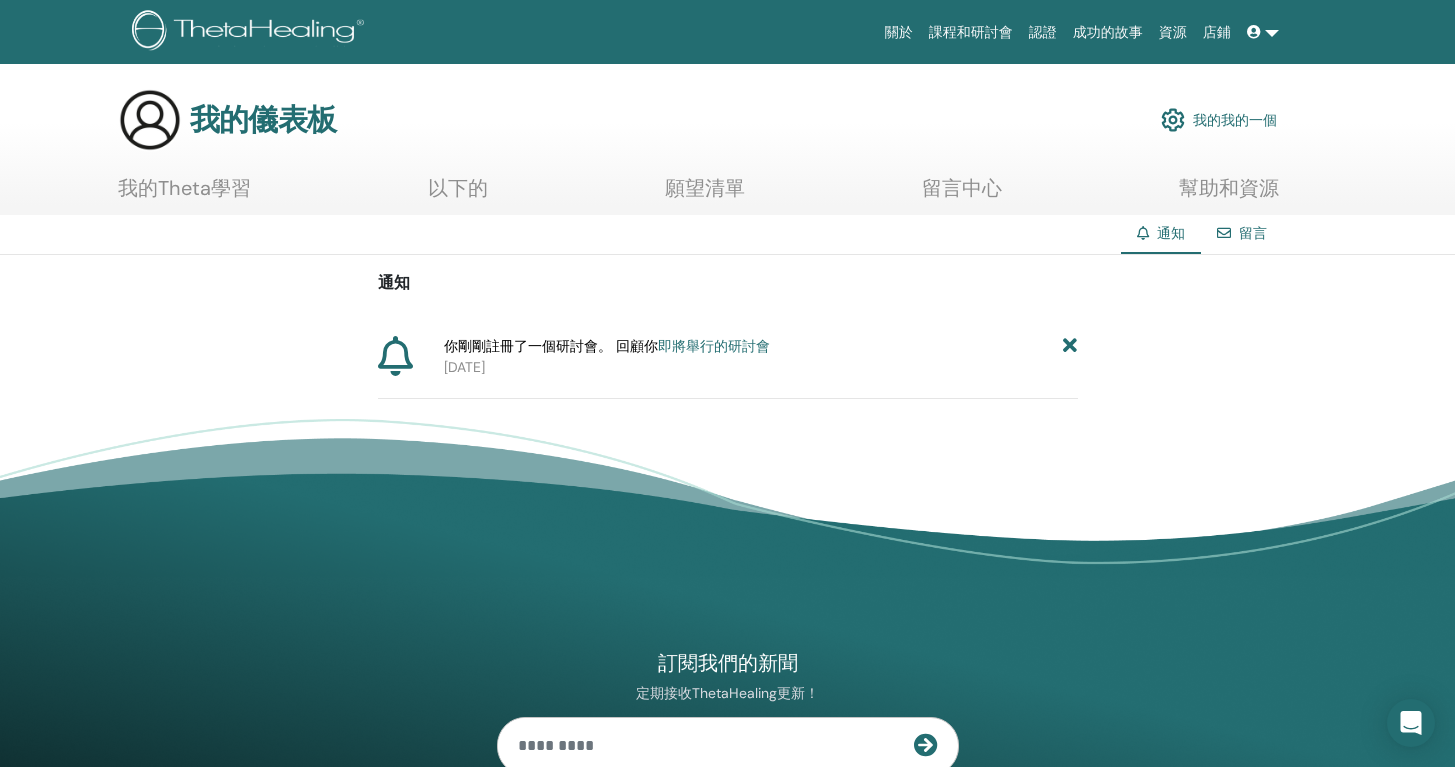 scroll, scrollTop: 0, scrollLeft: 0, axis: both 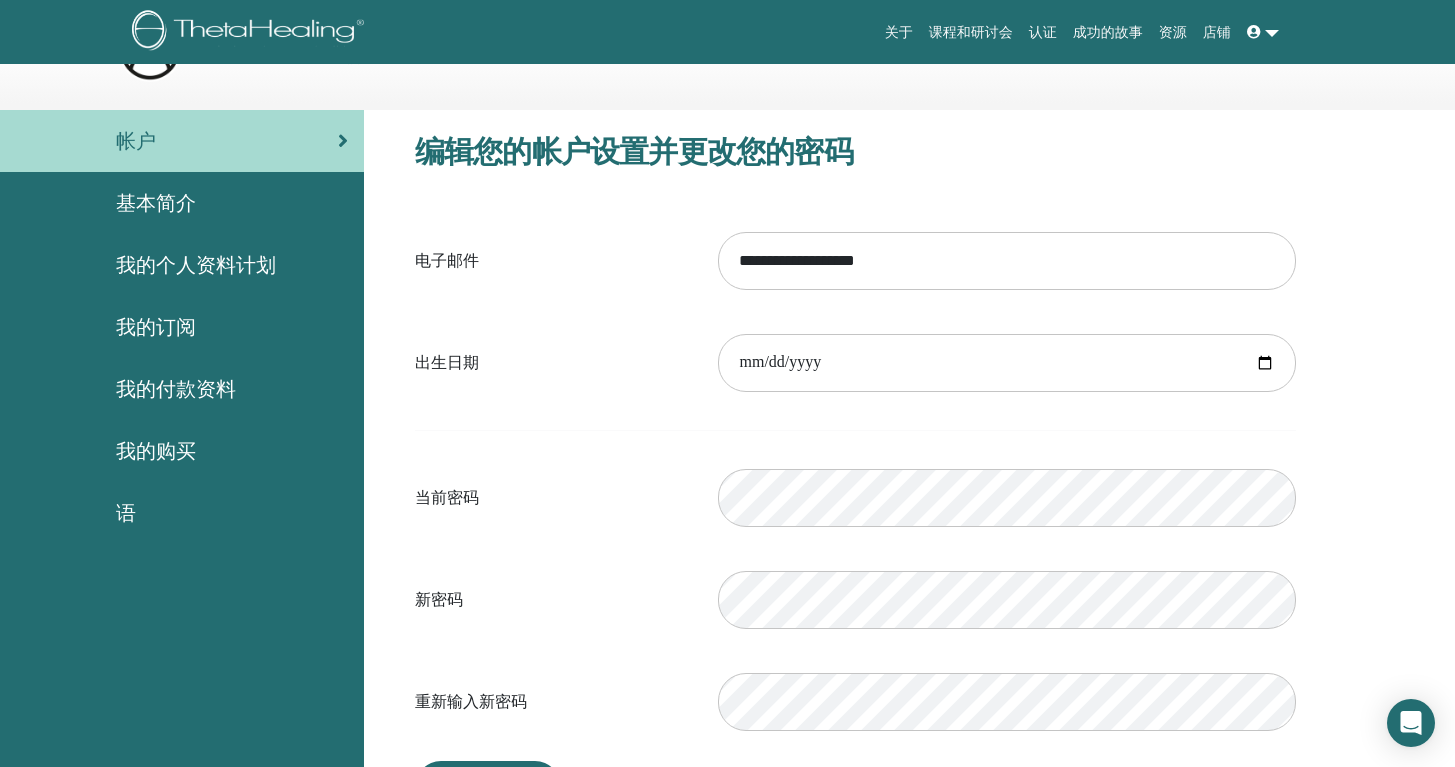 click on "基本简介" at bounding box center (156, 203) 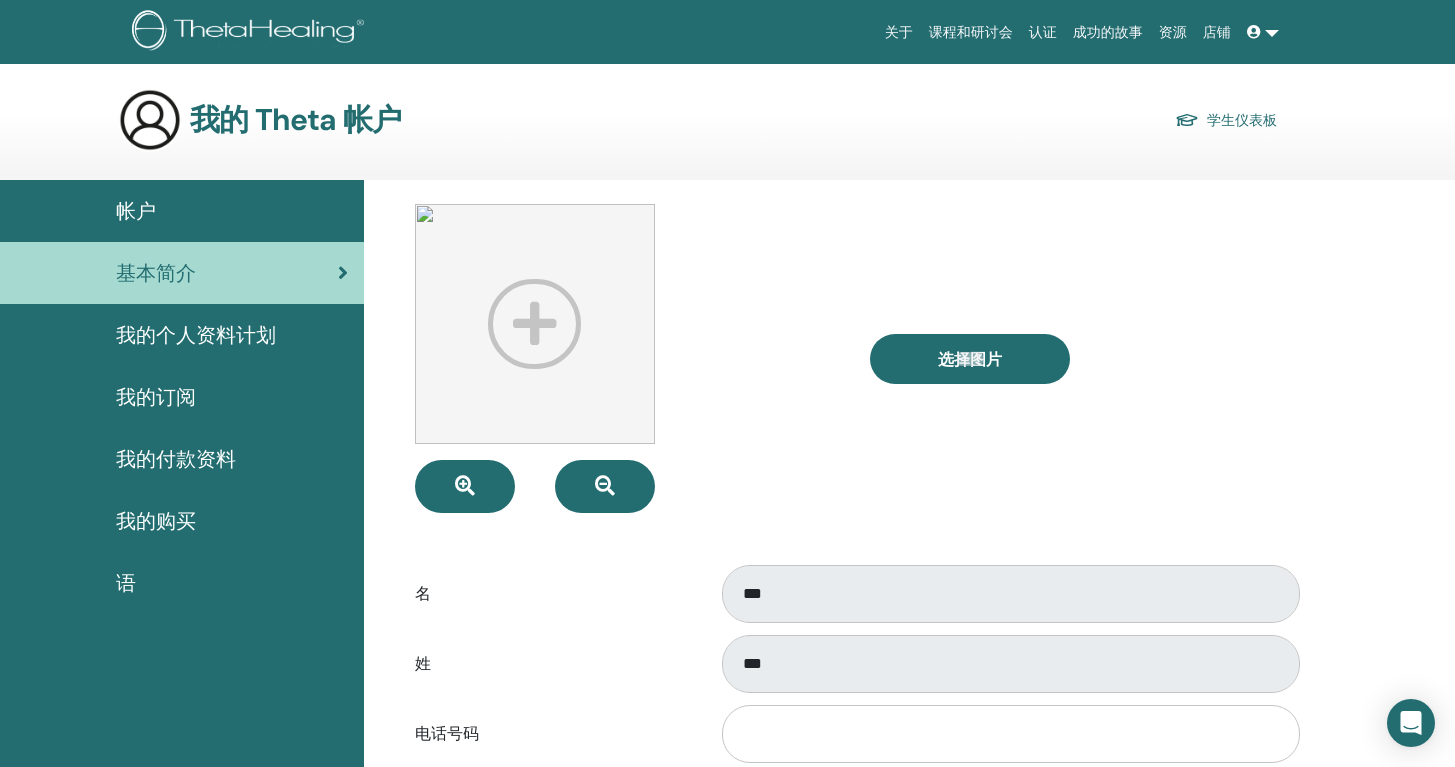 scroll, scrollTop: 0, scrollLeft: 0, axis: both 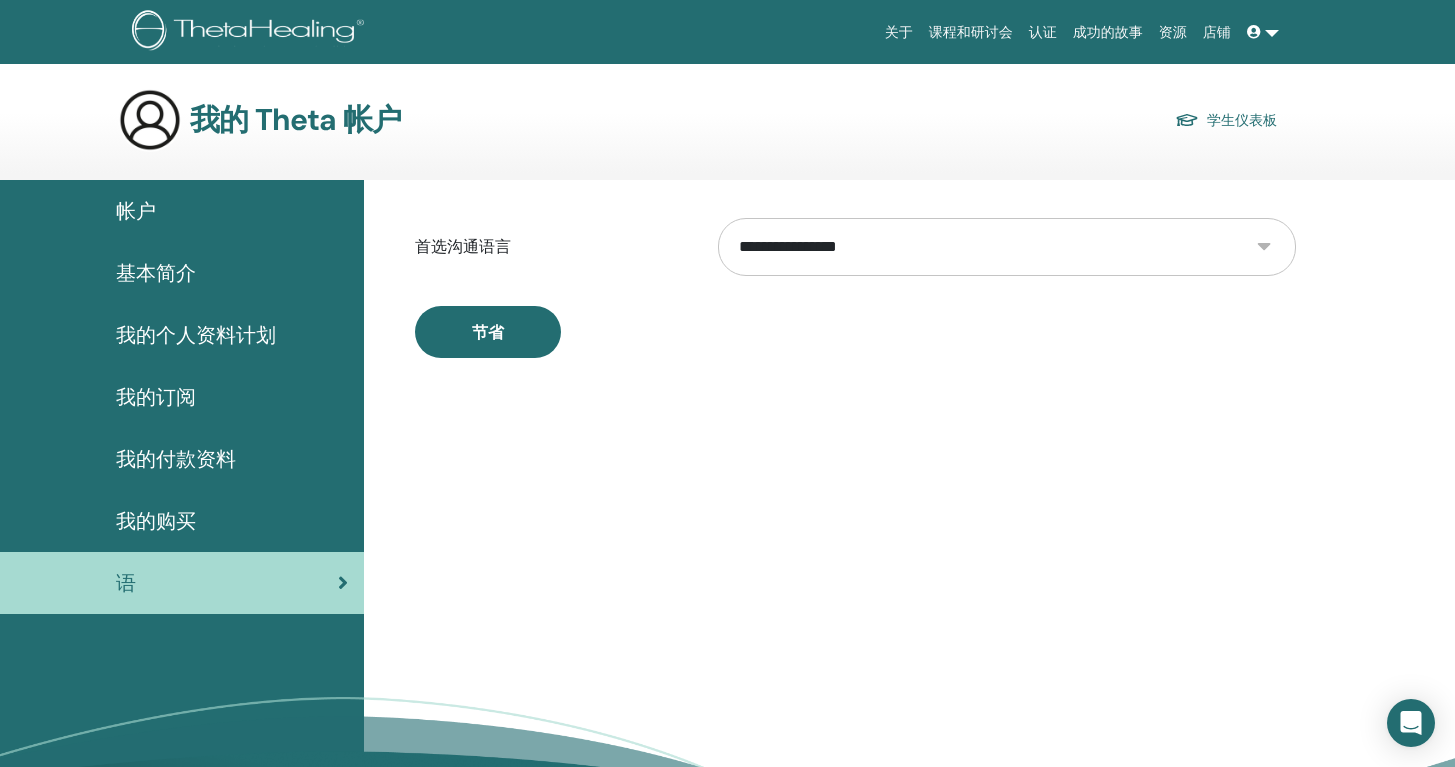 select on "***" 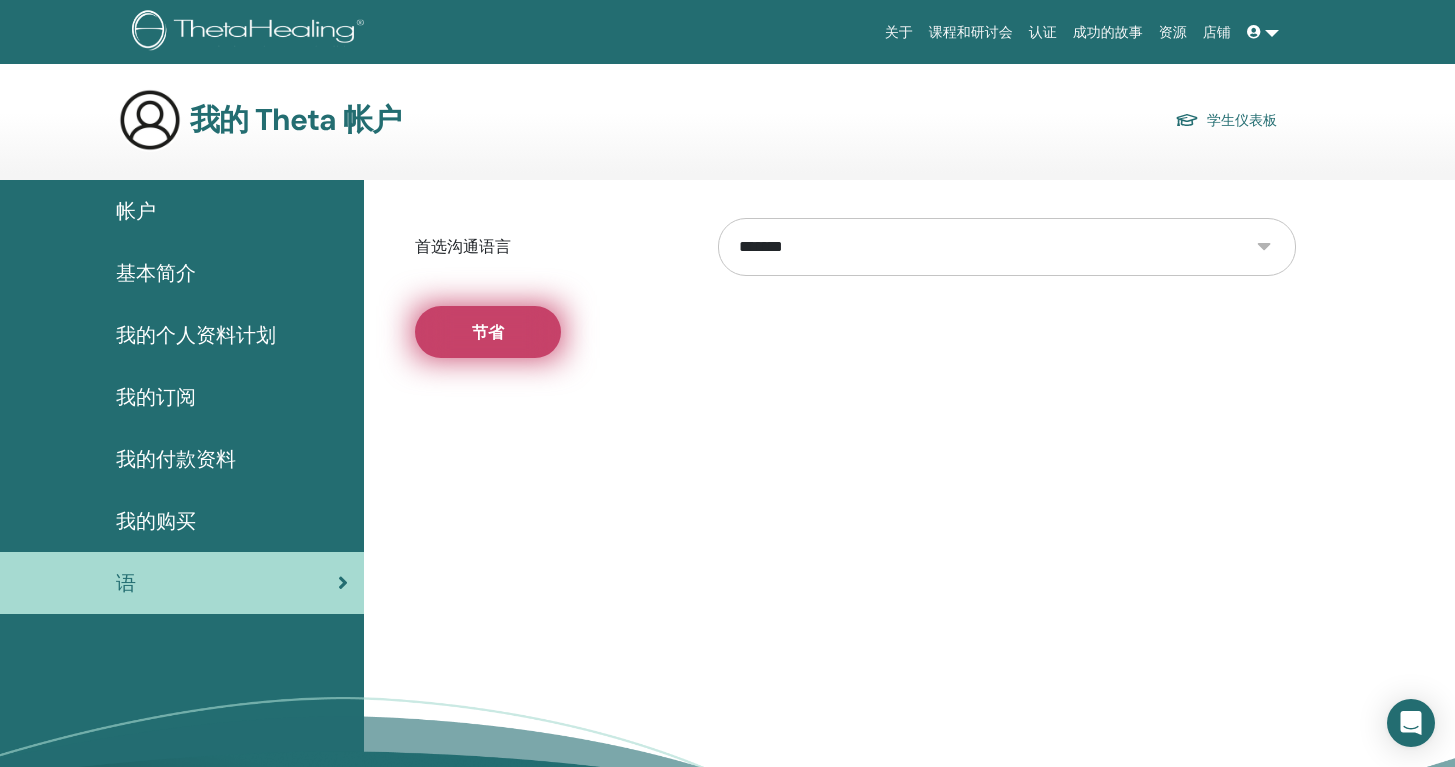 click on "节省" at bounding box center [488, 332] 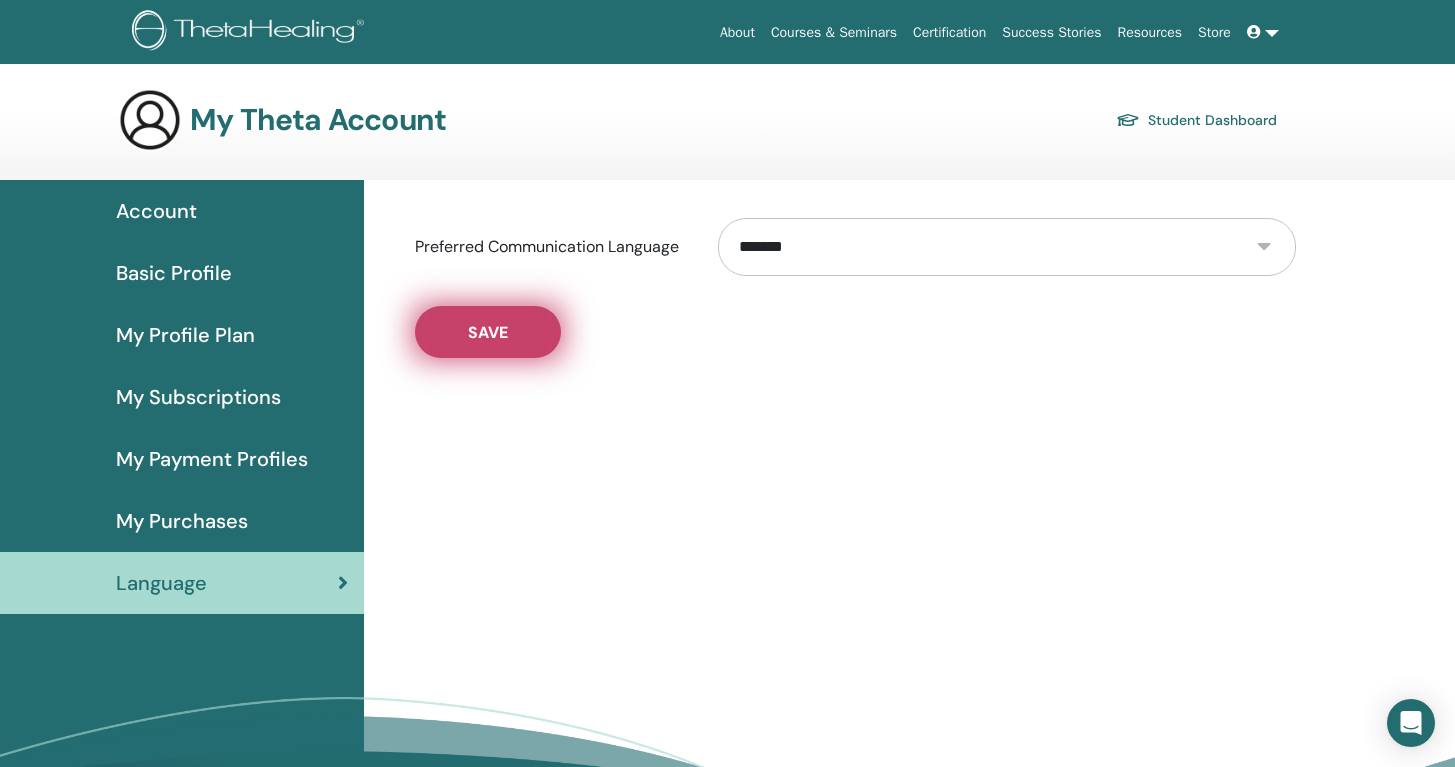 scroll, scrollTop: 0, scrollLeft: 0, axis: both 